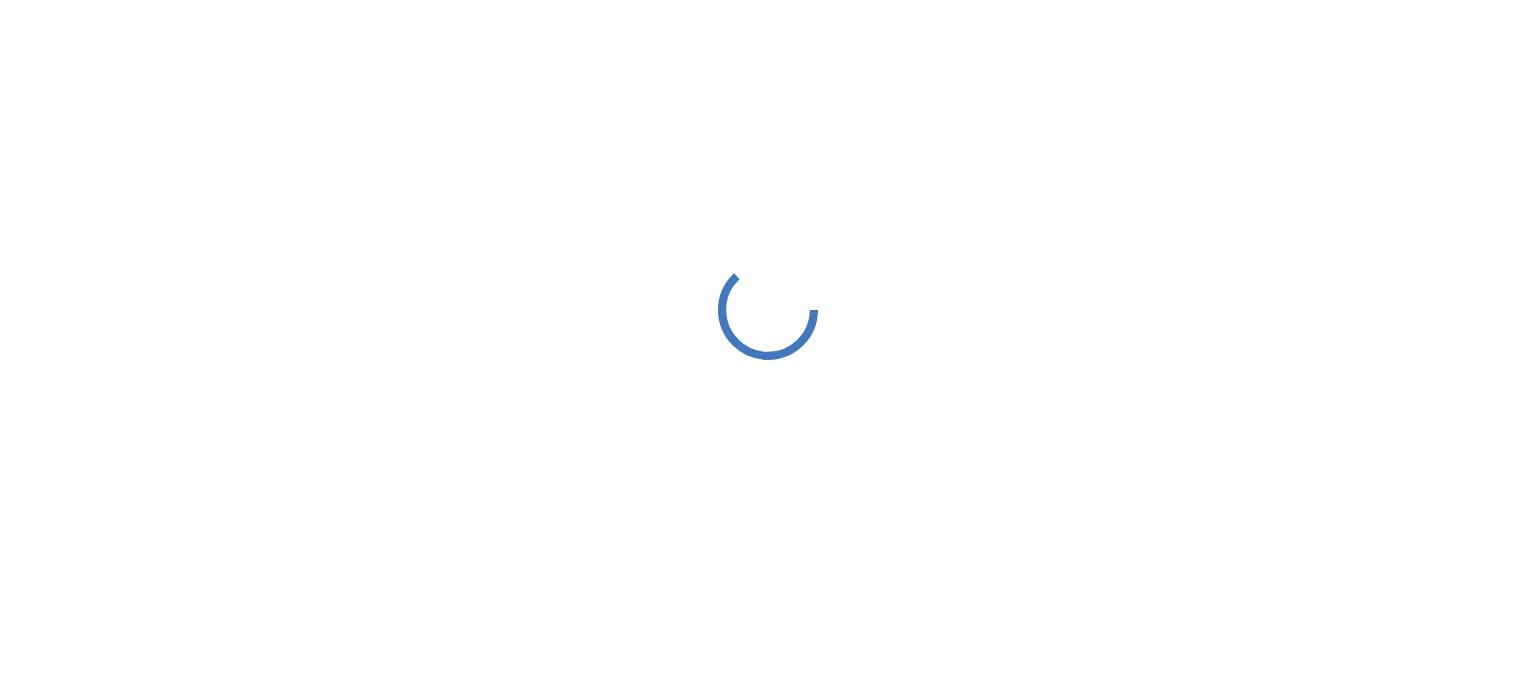 scroll, scrollTop: 0, scrollLeft: 0, axis: both 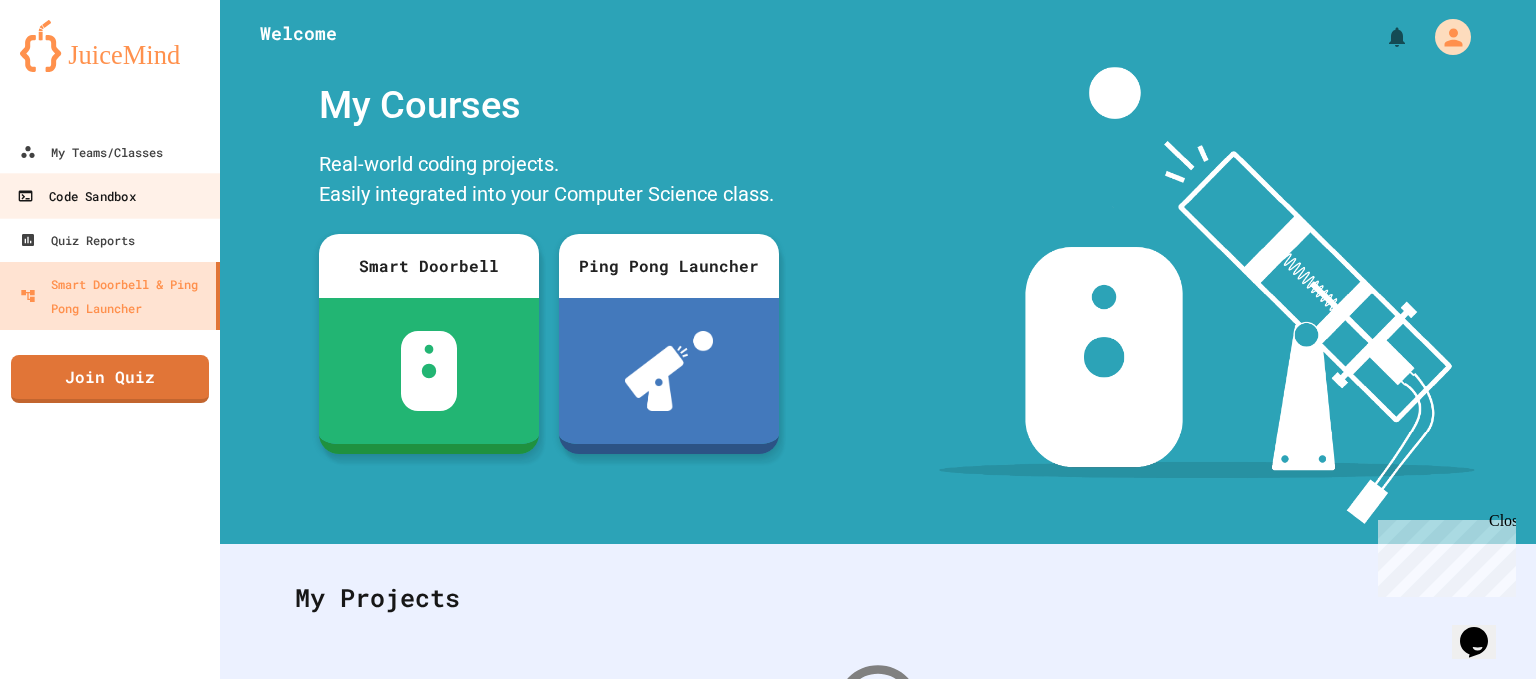 click on "Code Sandbox" at bounding box center (110, 195) 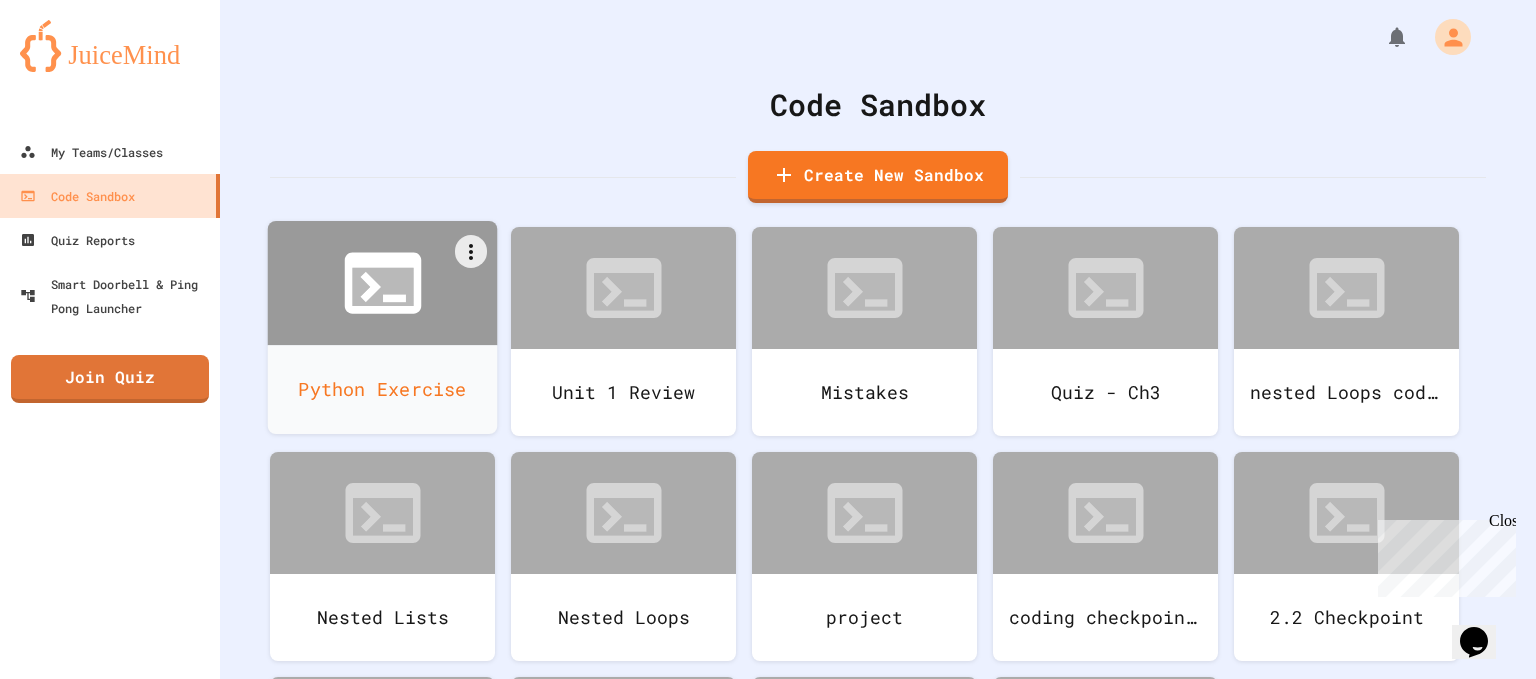 click 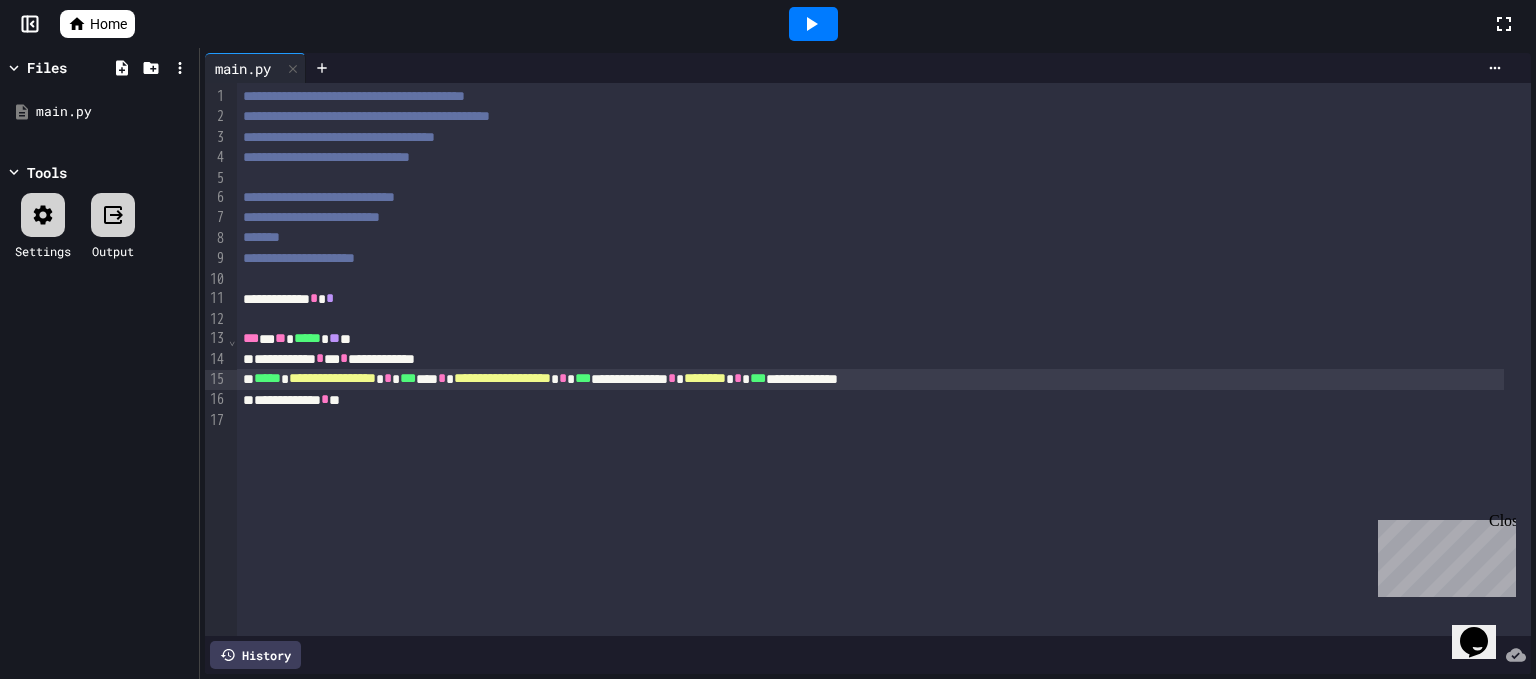 click on "**********" at bounding box center [332, 378] 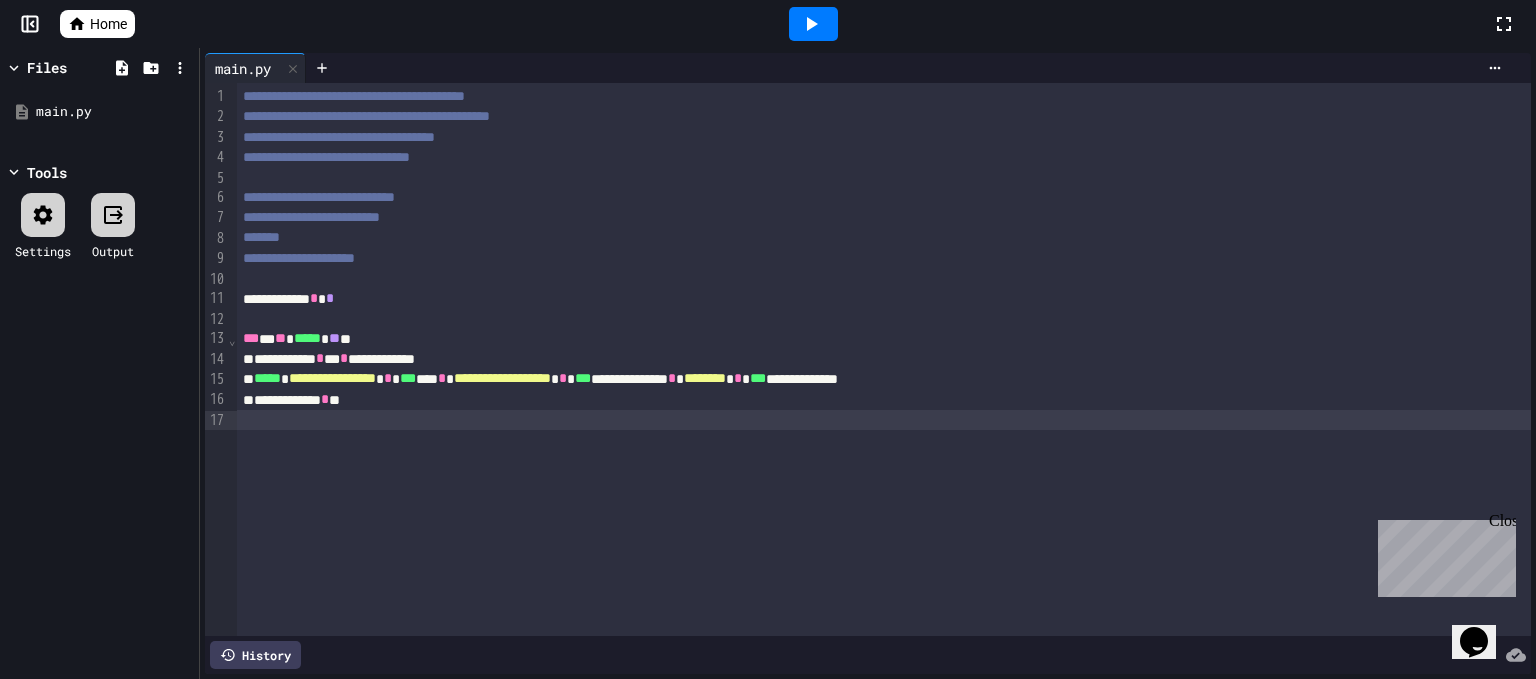click at bounding box center [884, 319] 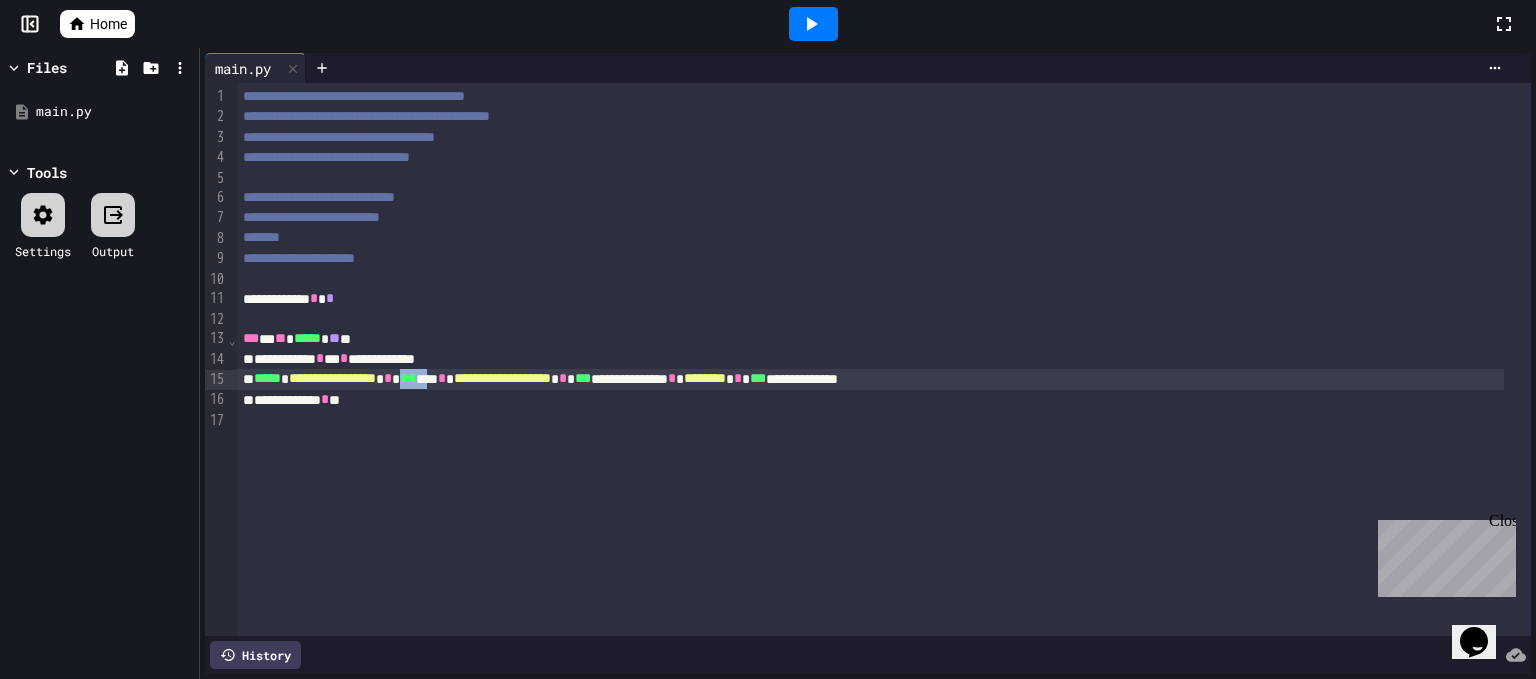 drag, startPoint x: 485, startPoint y: 382, endPoint x: 524, endPoint y: 381, distance: 39.012817 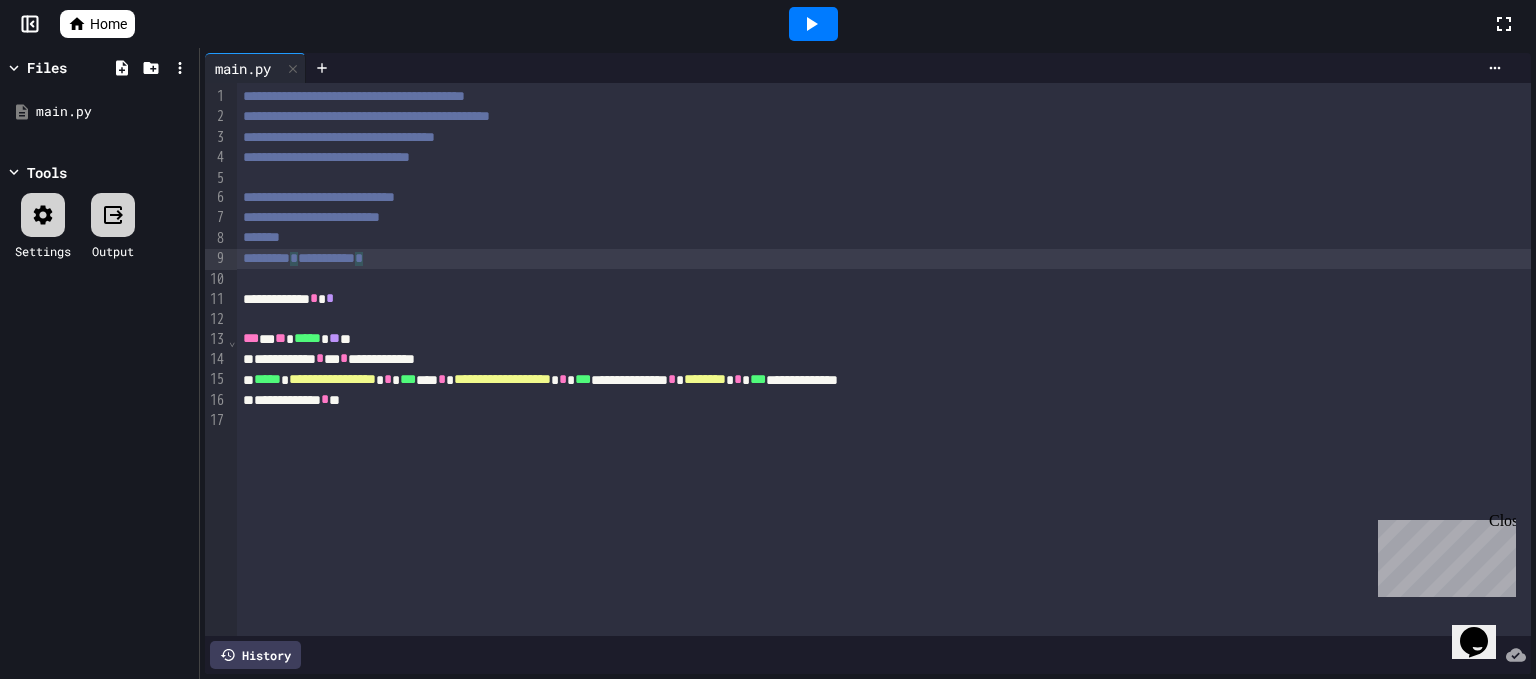 click on "**********" at bounding box center [884, 259] 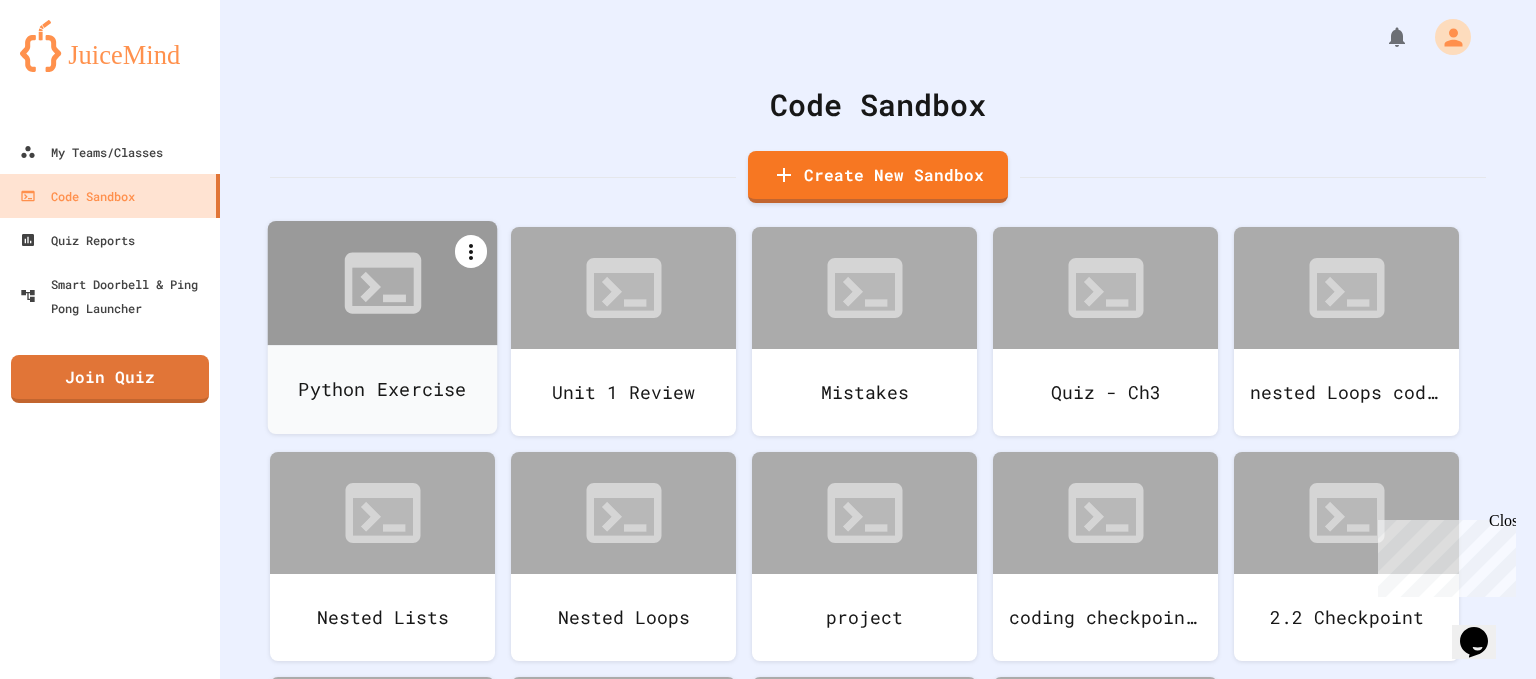 click 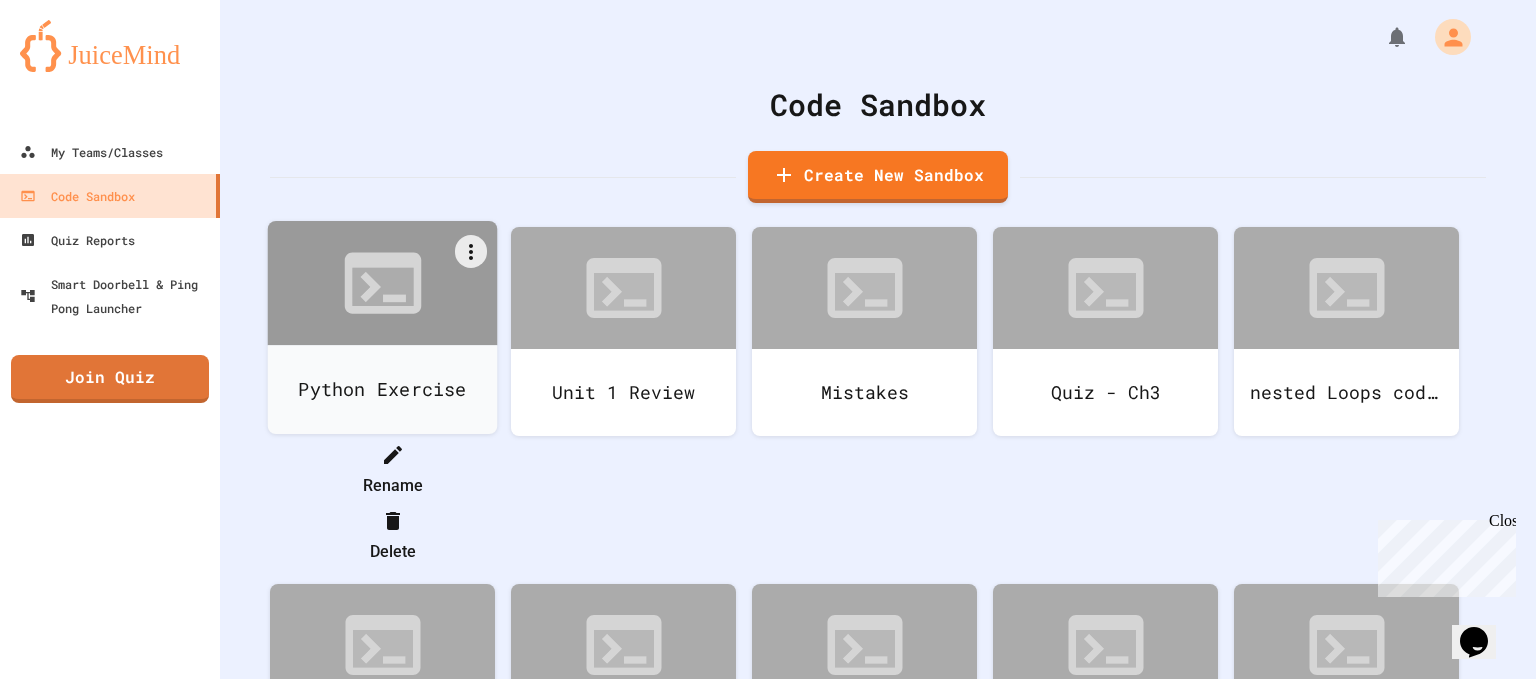 click on "Rename" at bounding box center [392, 470] 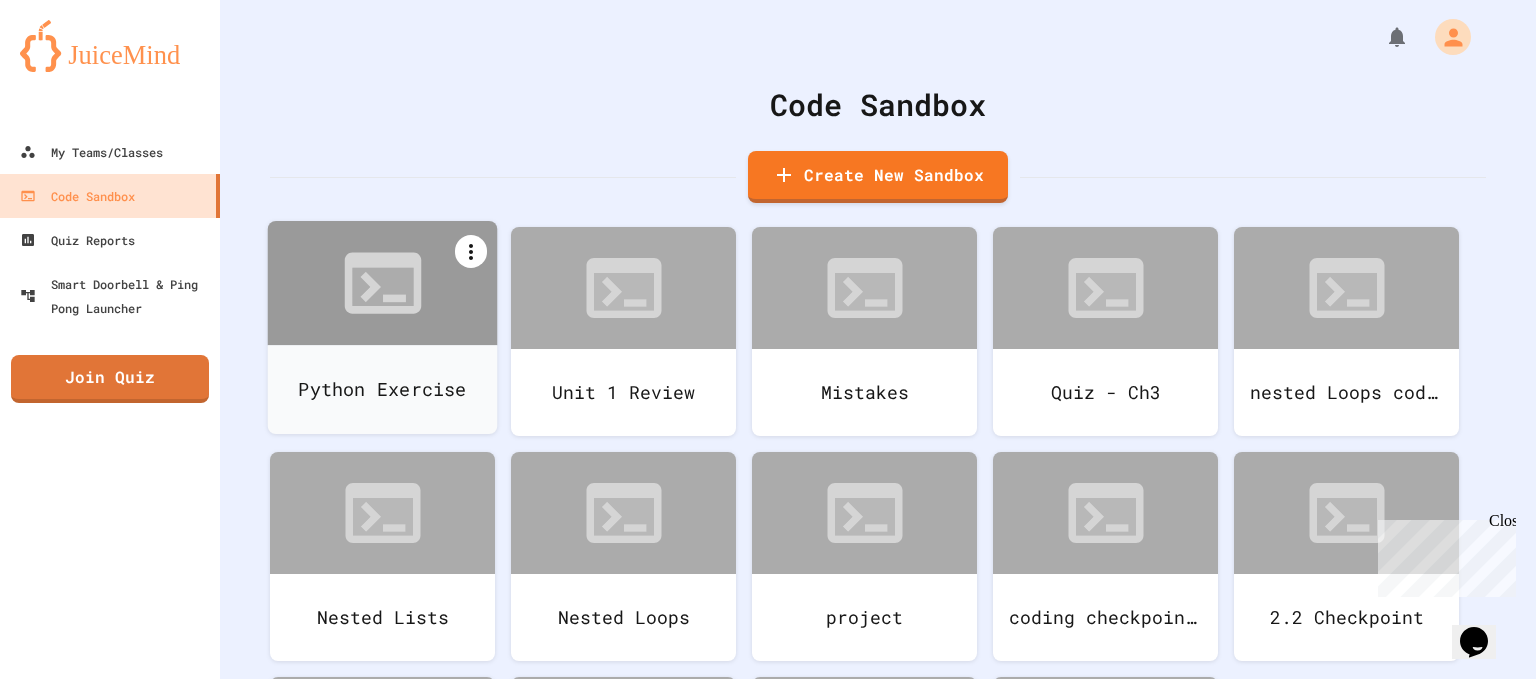 click 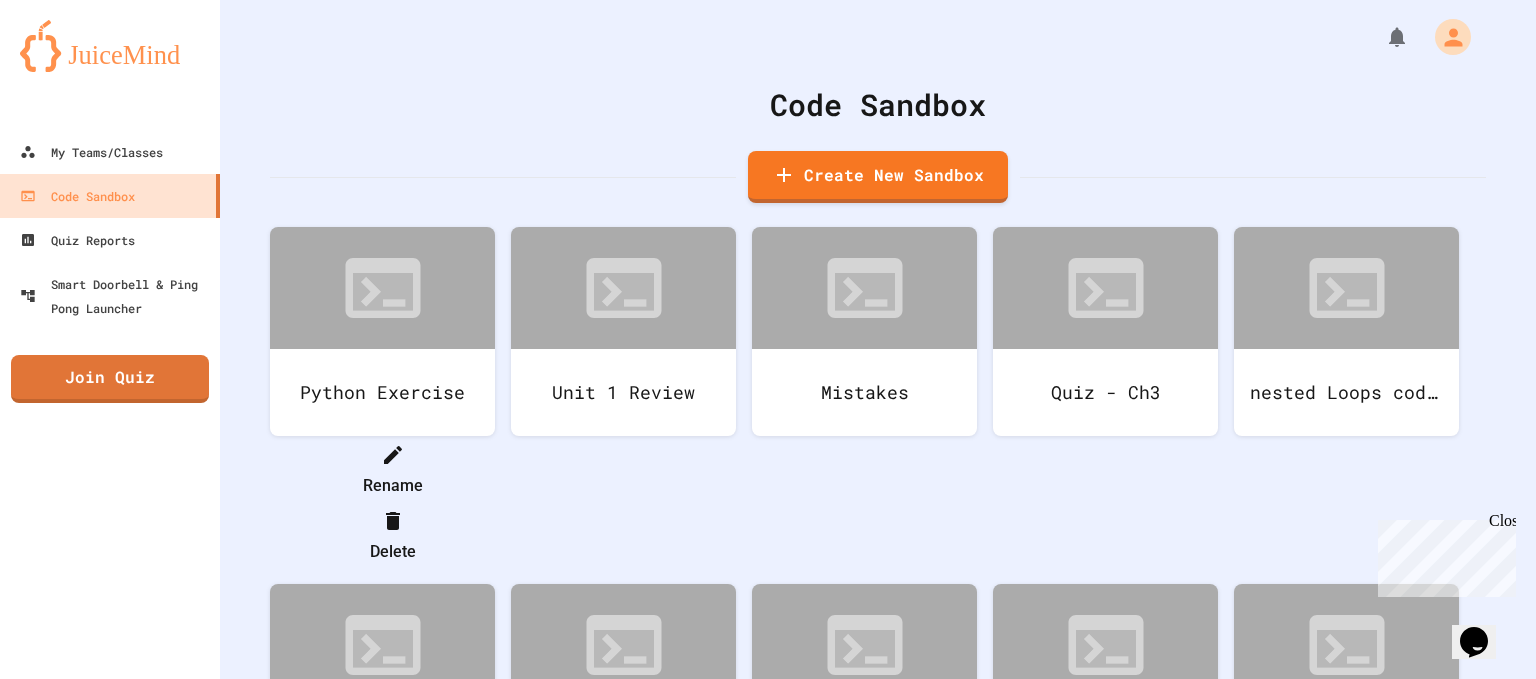 click on "Rename" at bounding box center [392, 470] 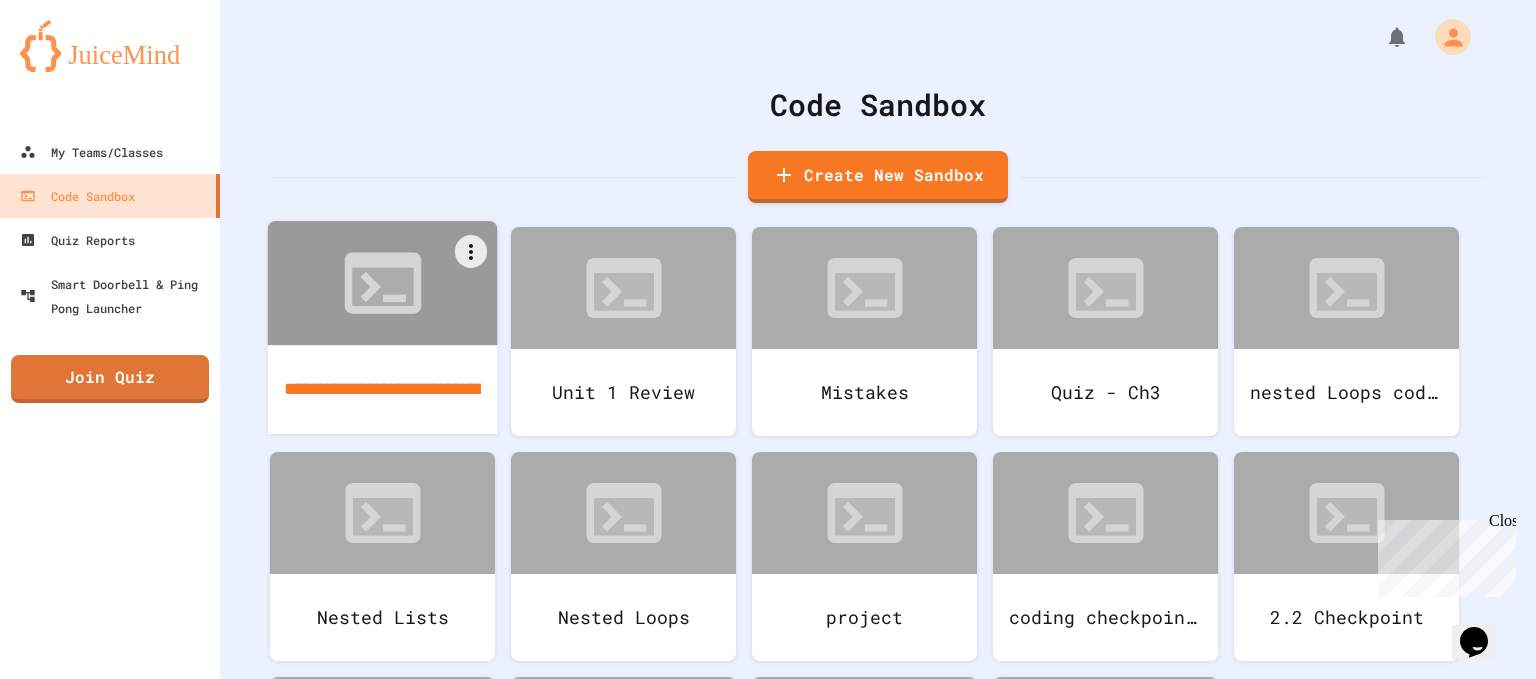 click on "**********" at bounding box center [383, 389] 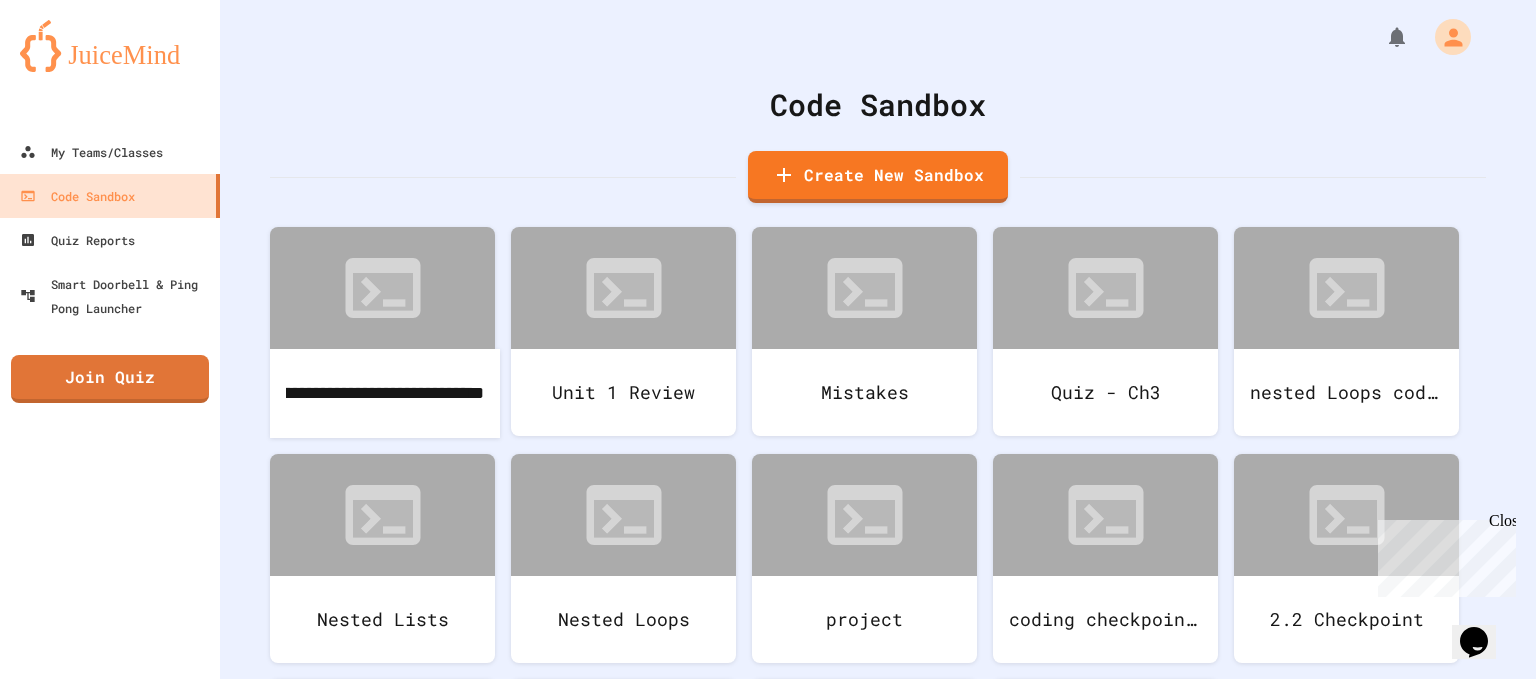 click on "Create New Sandbox" at bounding box center [878, 177] 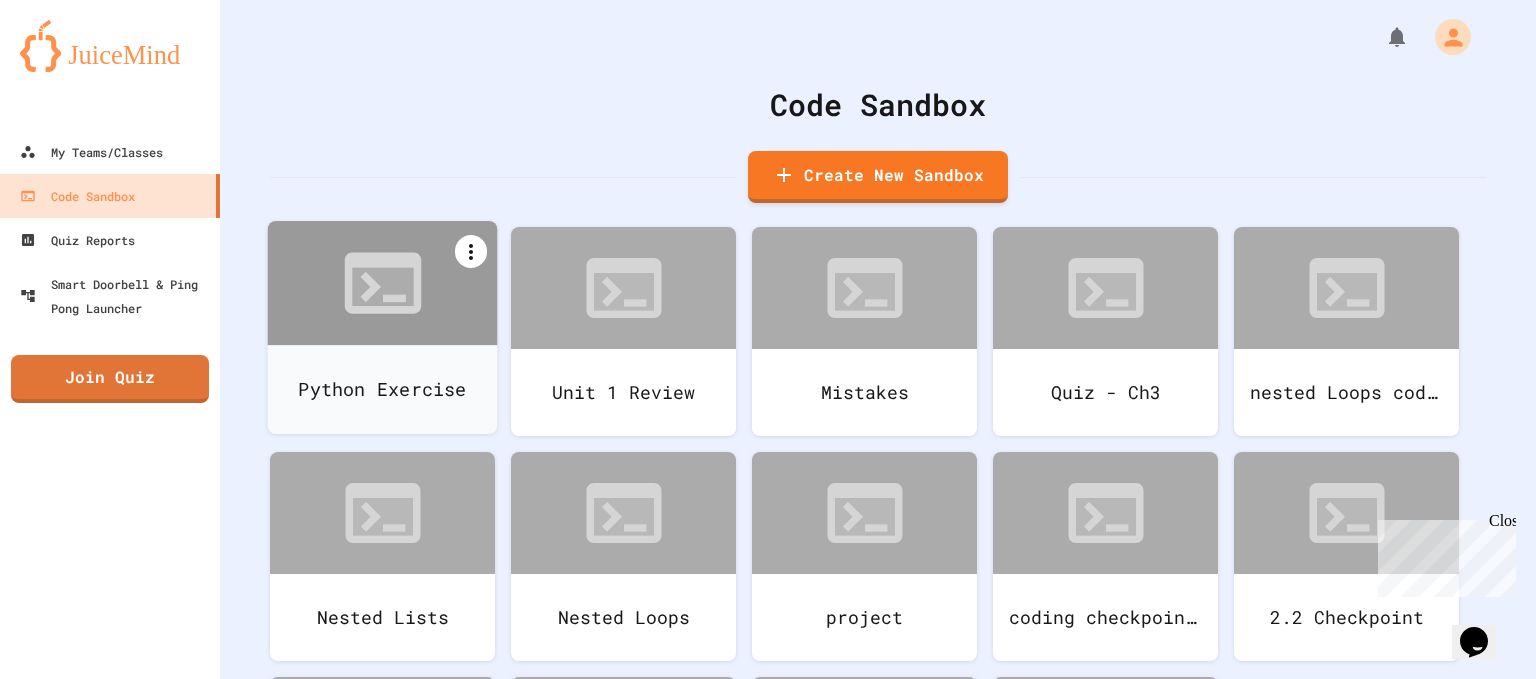 click 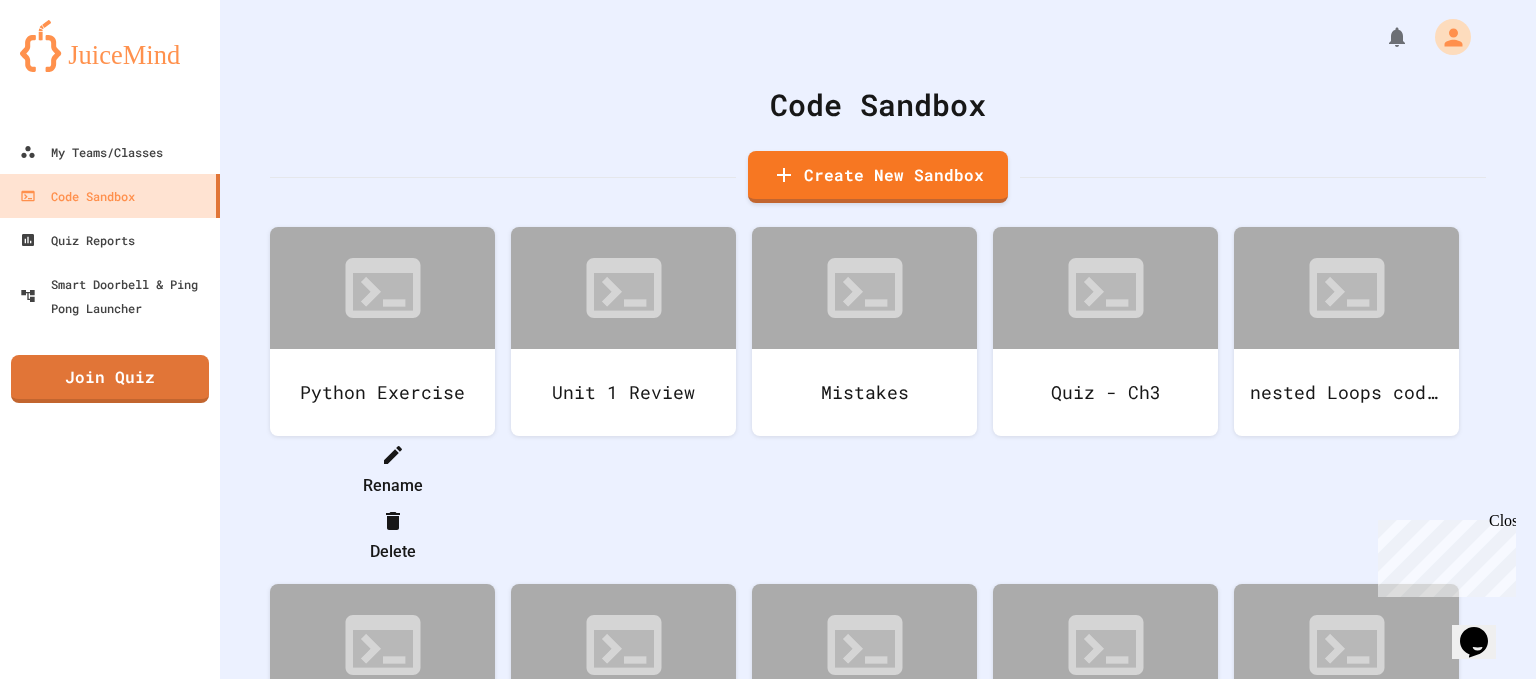 click at bounding box center [392, 454] 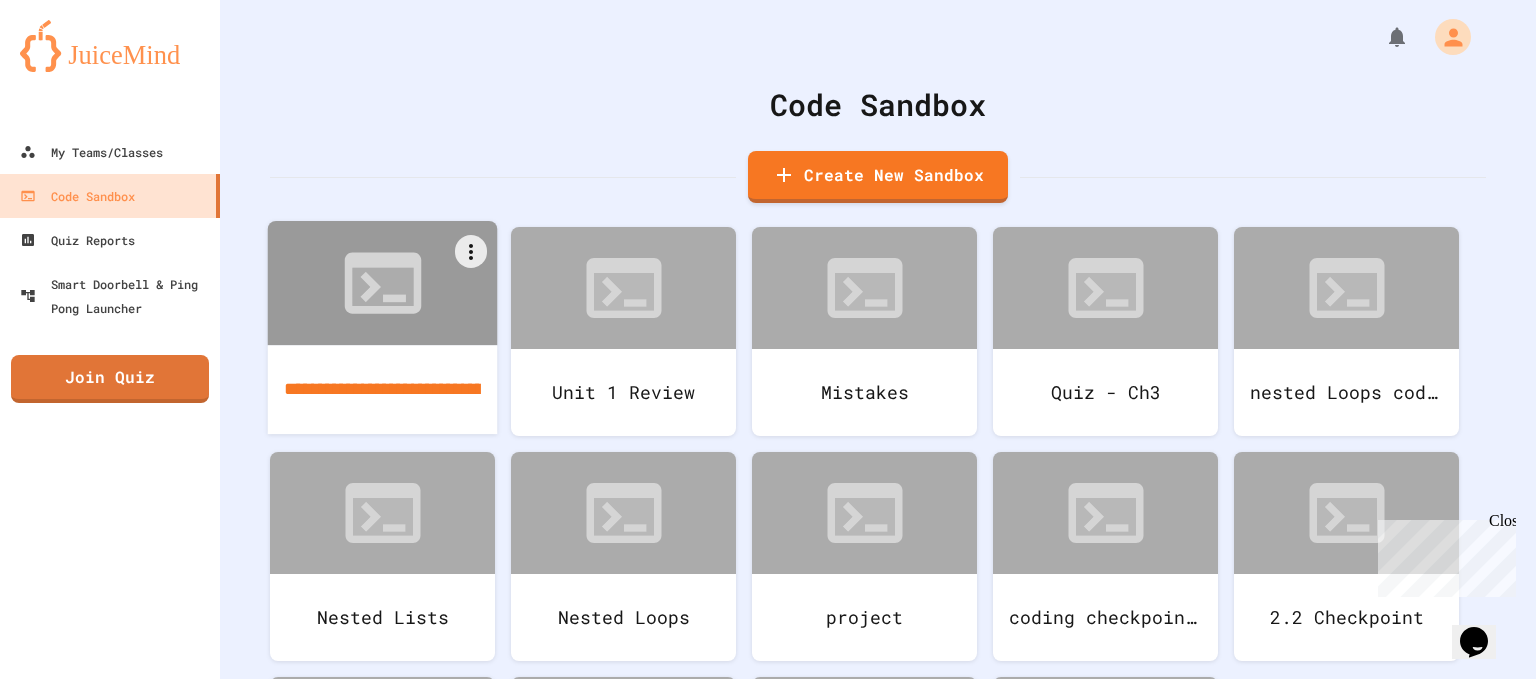 scroll, scrollTop: 0, scrollLeft: 174, axis: horizontal 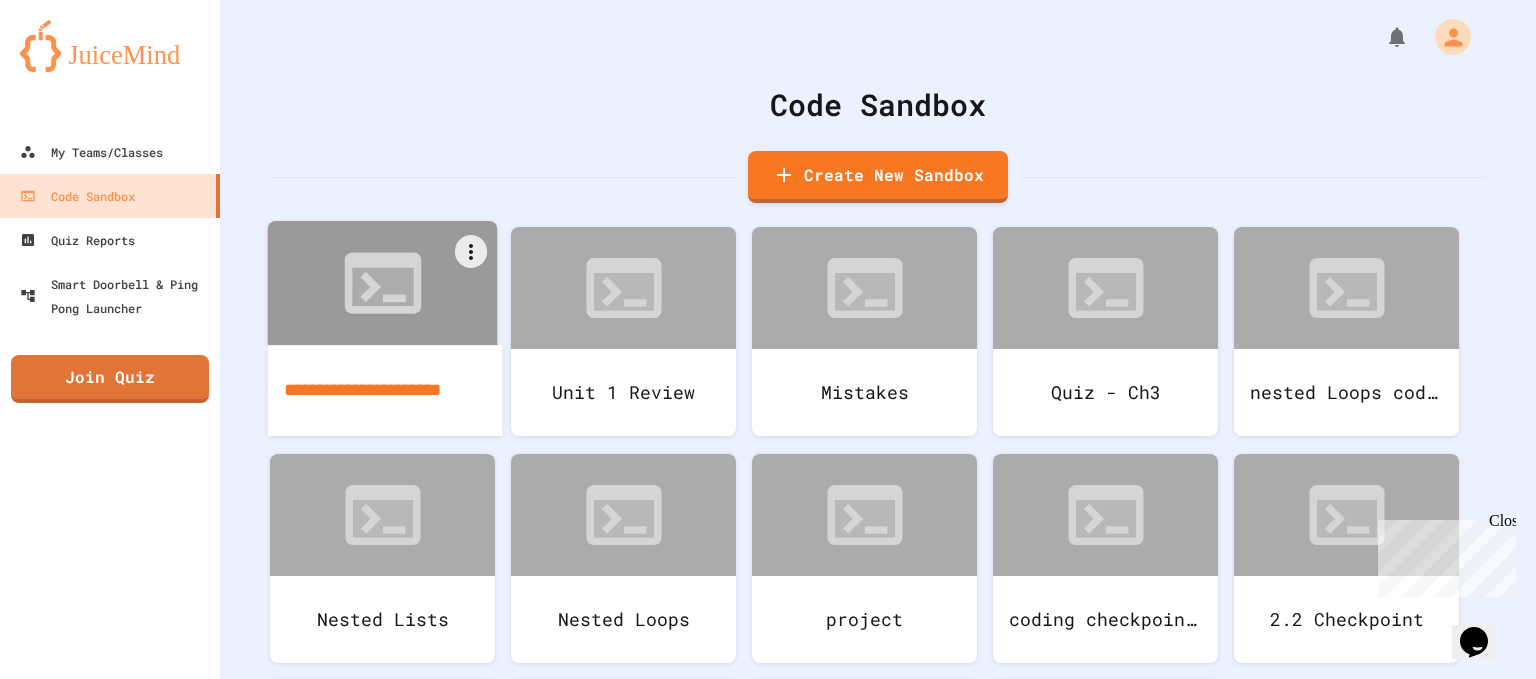 type on "**********" 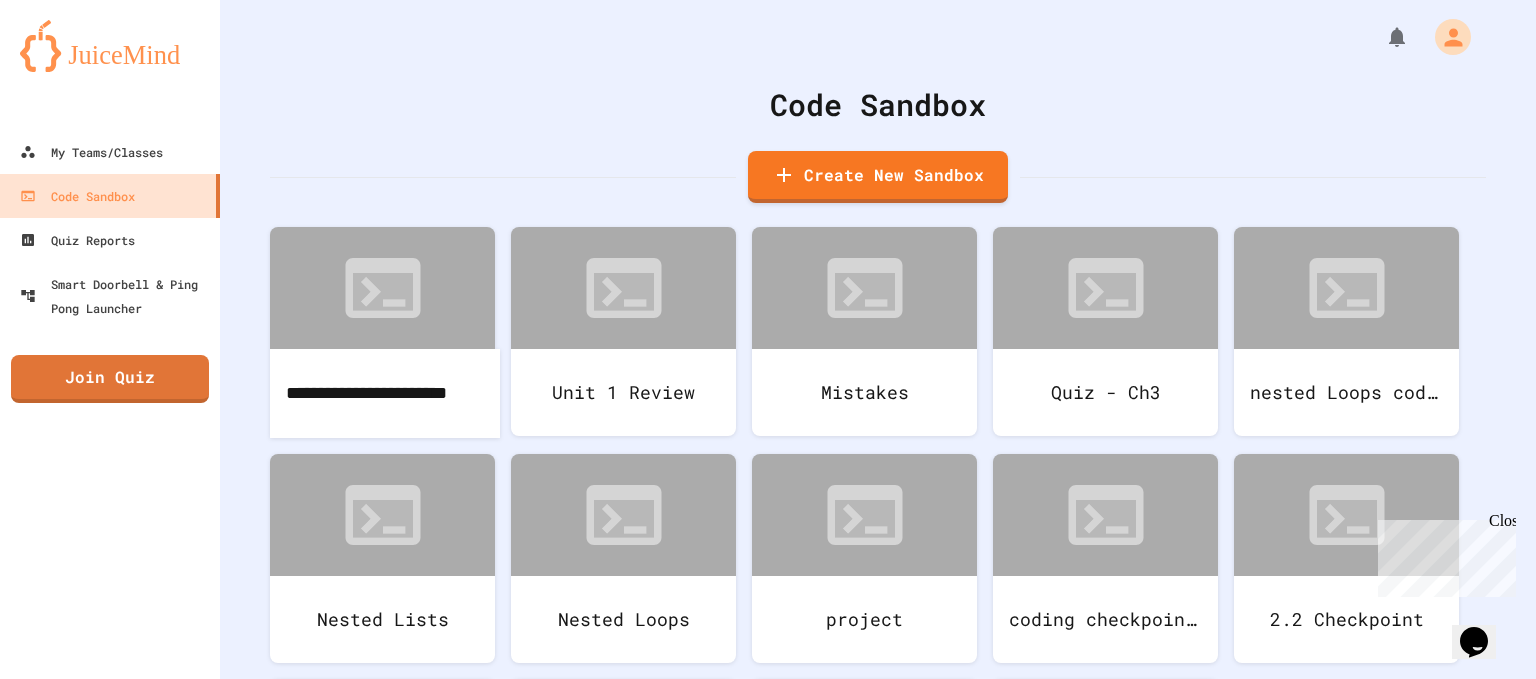 click on "Create New Sandbox" at bounding box center (878, 177) 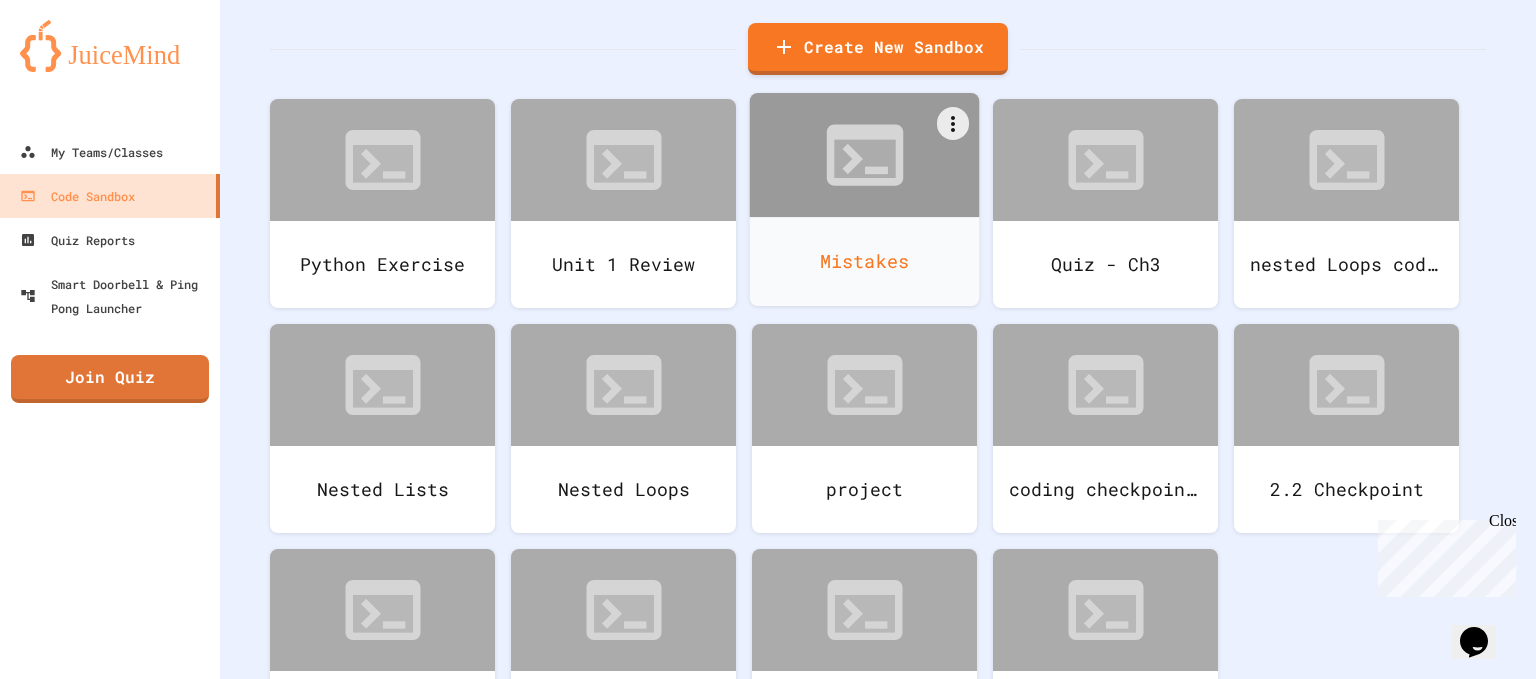 scroll, scrollTop: 128, scrollLeft: 0, axis: vertical 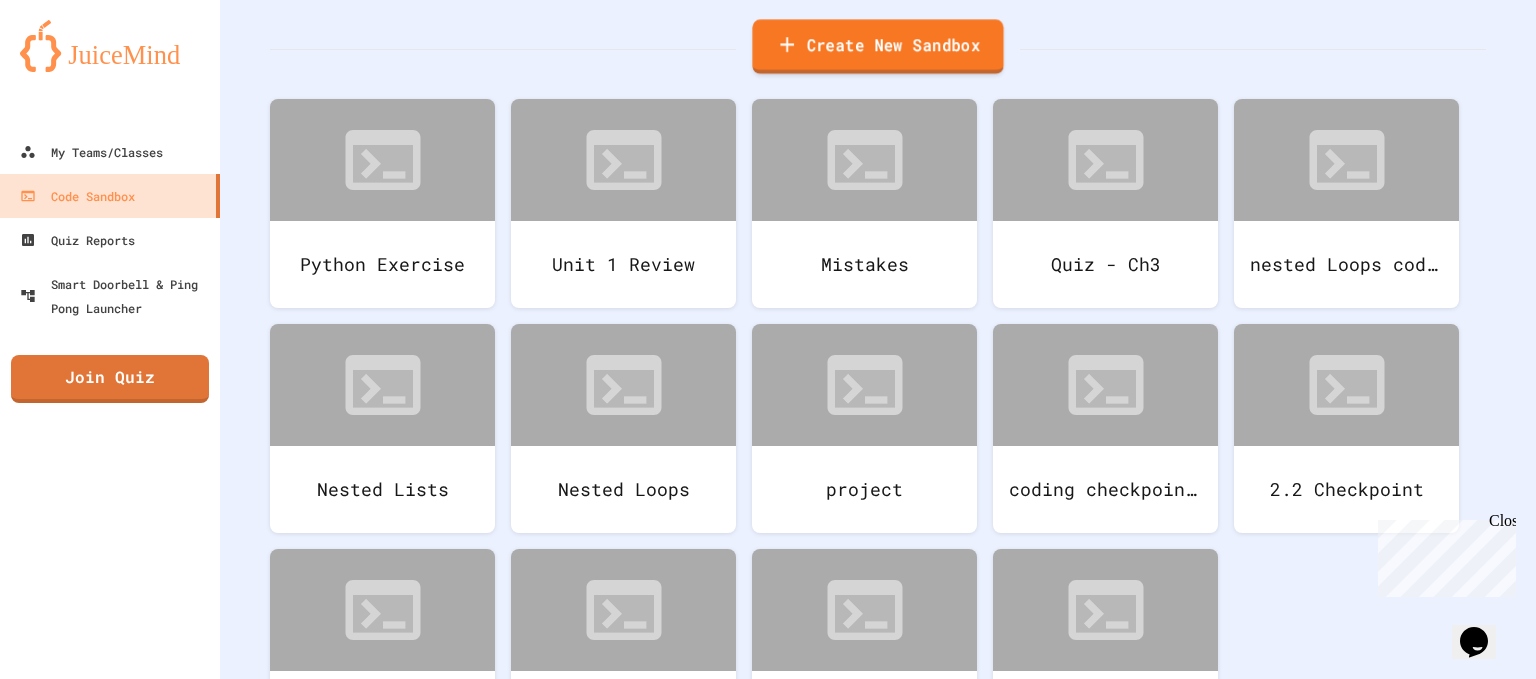 click 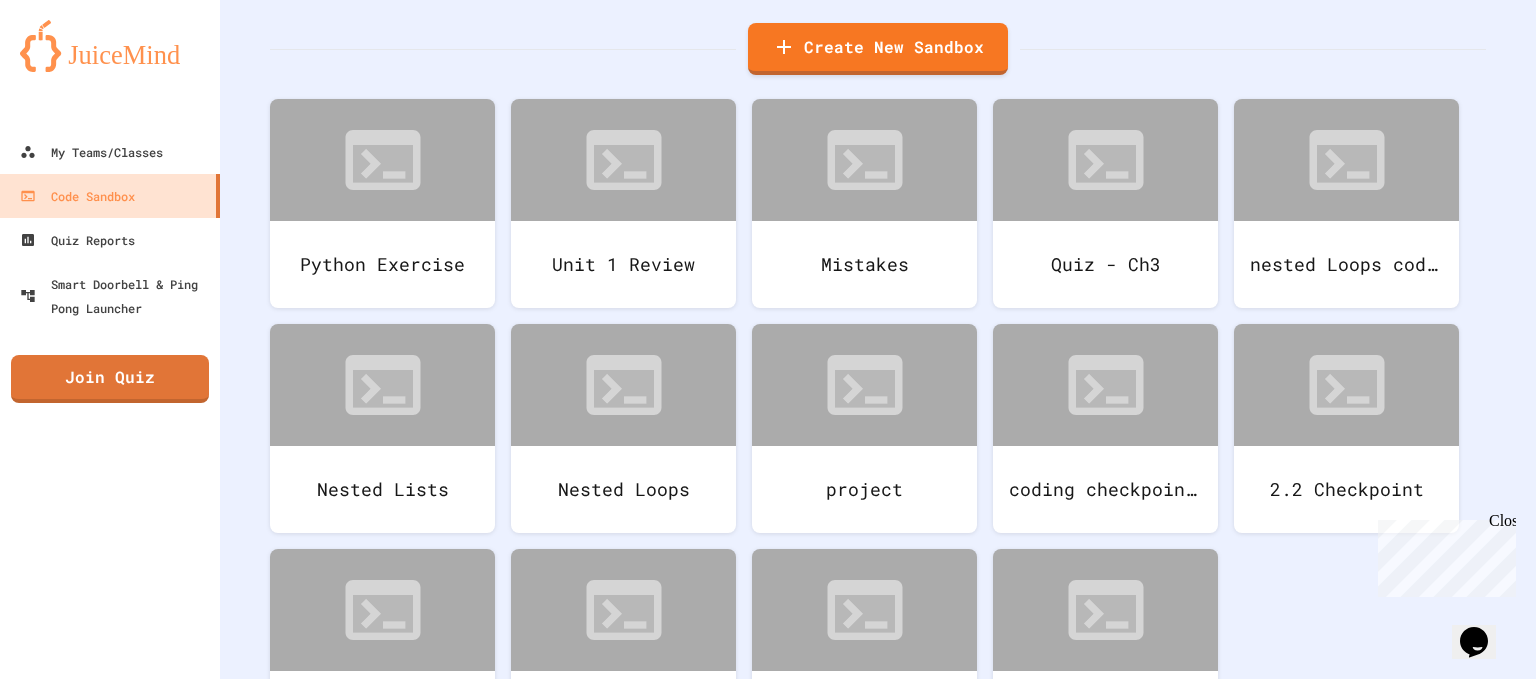 click at bounding box center (568, 987) 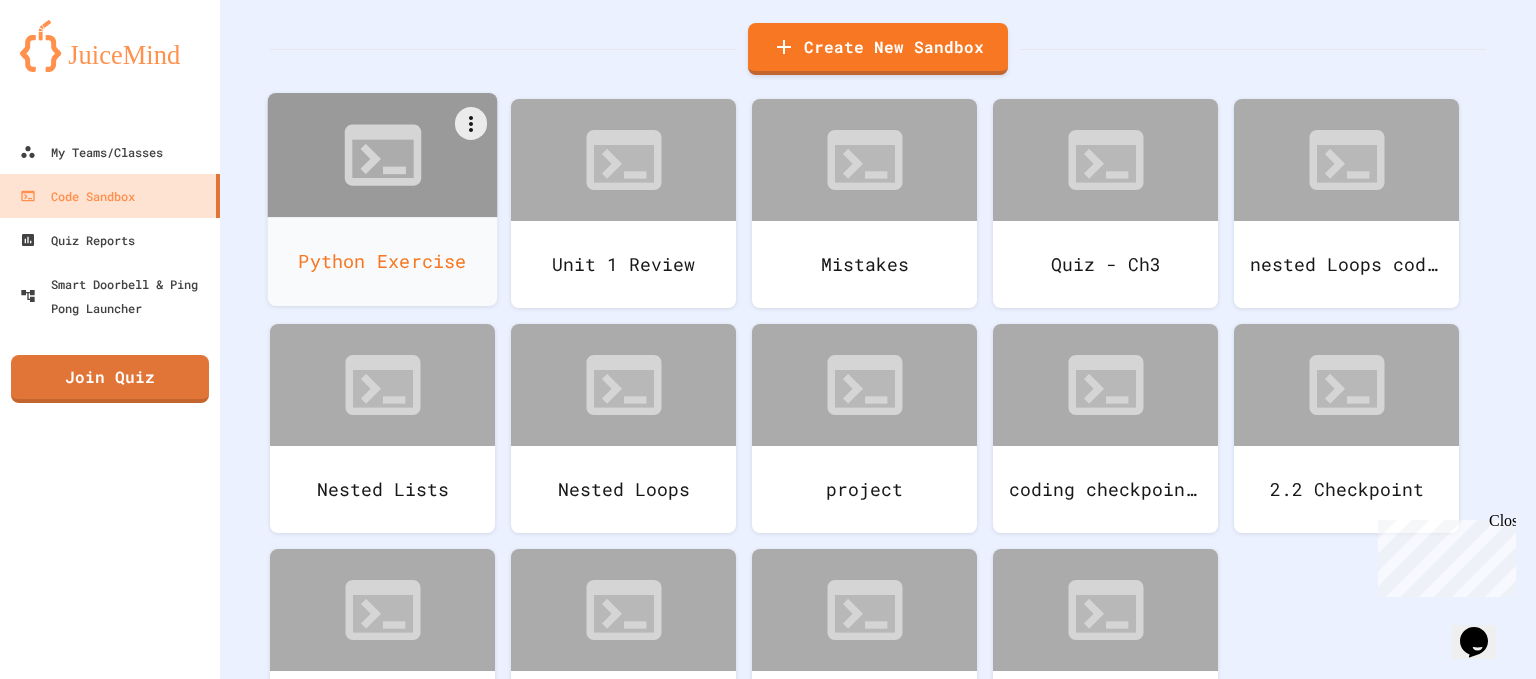 click at bounding box center [383, 155] 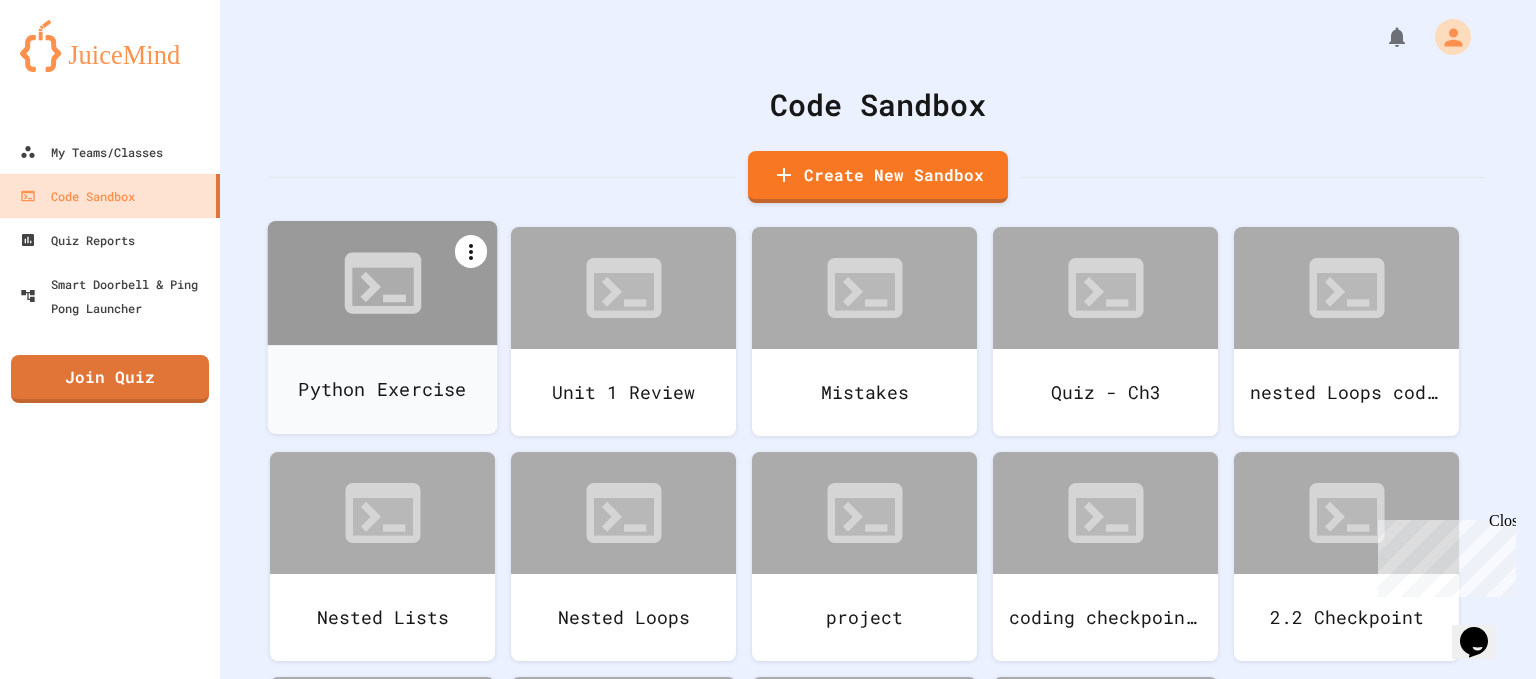 click 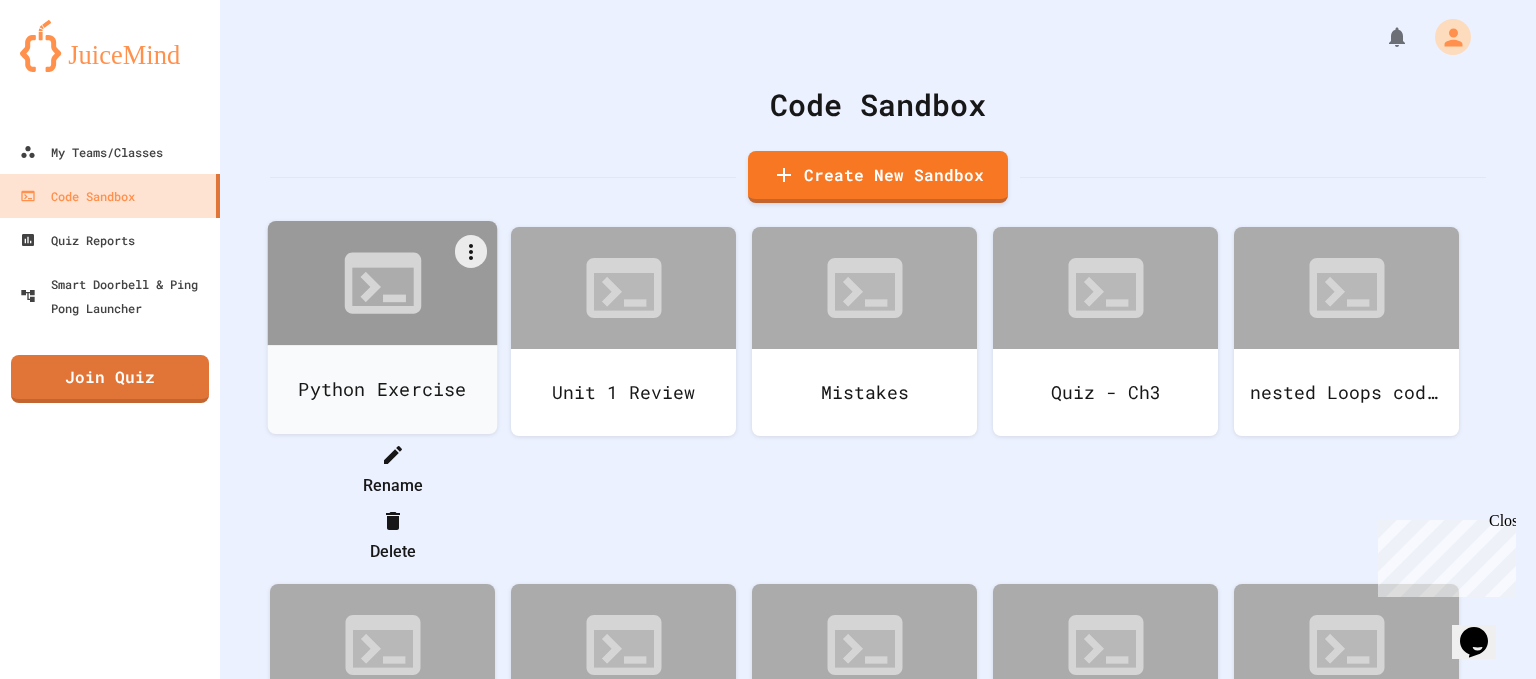 click on "Rename" at bounding box center (392, 470) 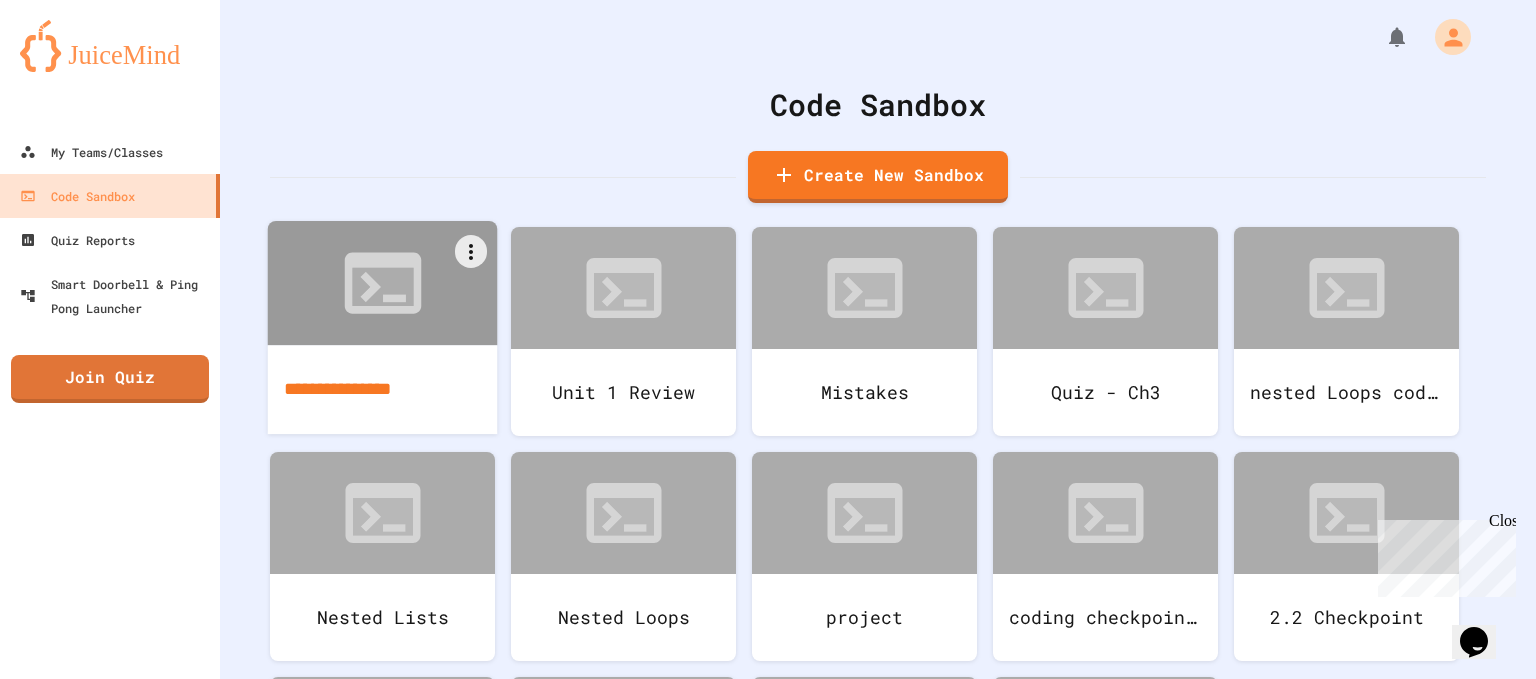 click on "**********" at bounding box center [383, 389] 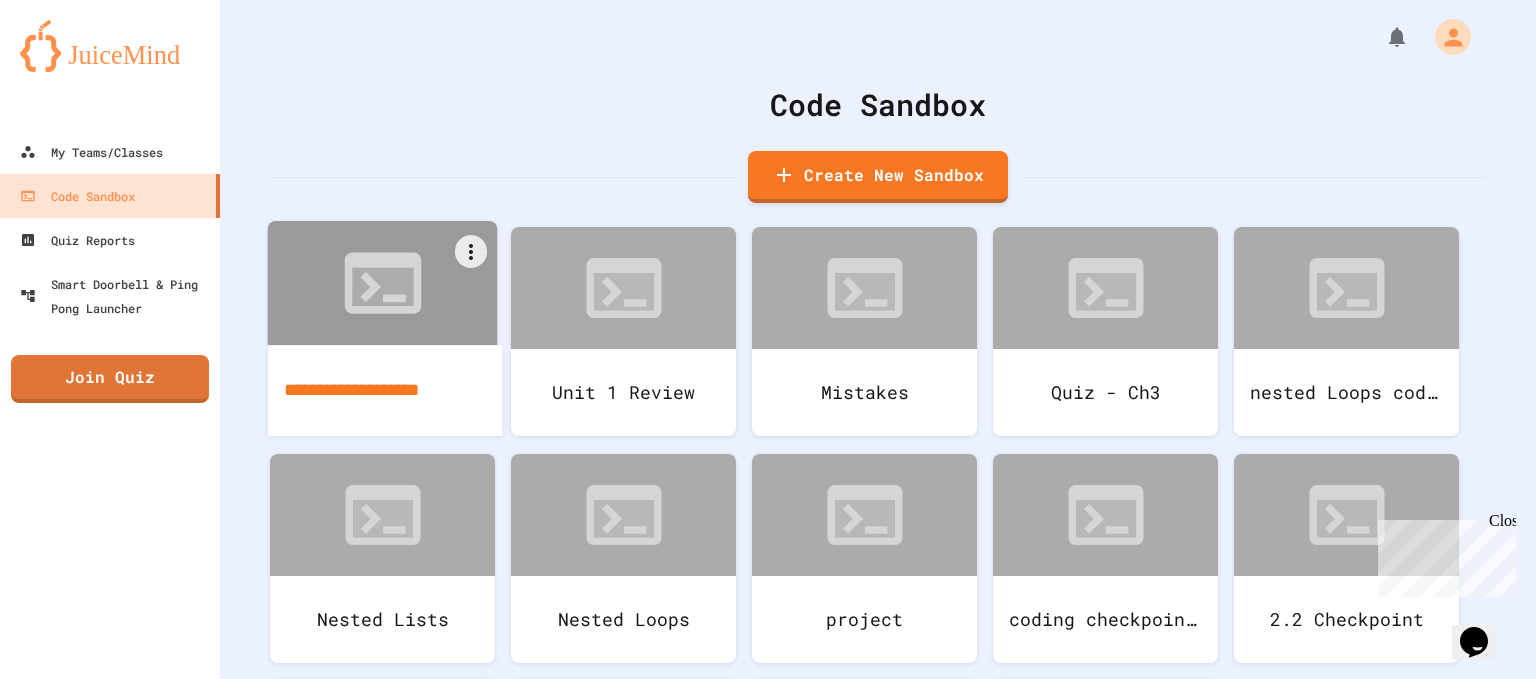 scroll, scrollTop: 0, scrollLeft: 12, axis: horizontal 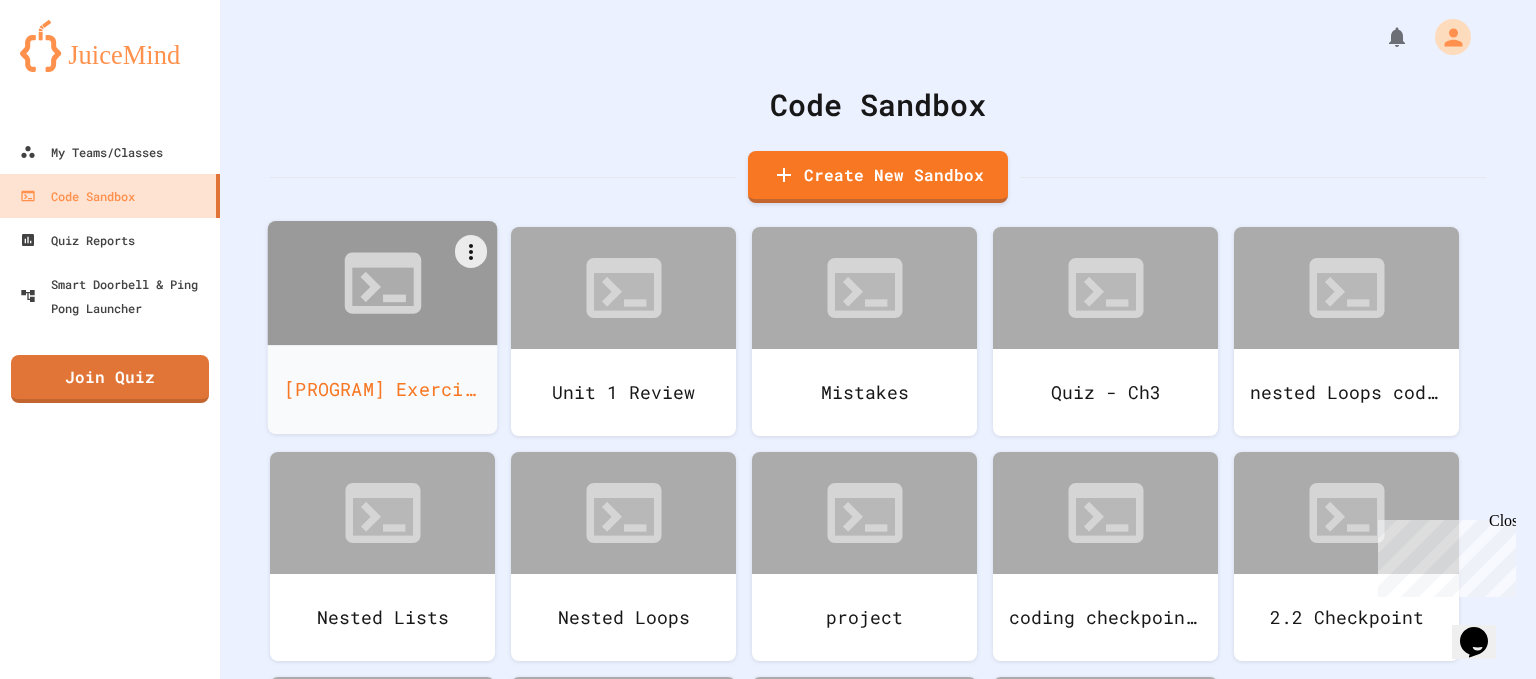 click on "[PROGRAM] Exercise [DATE]" at bounding box center (383, 389) 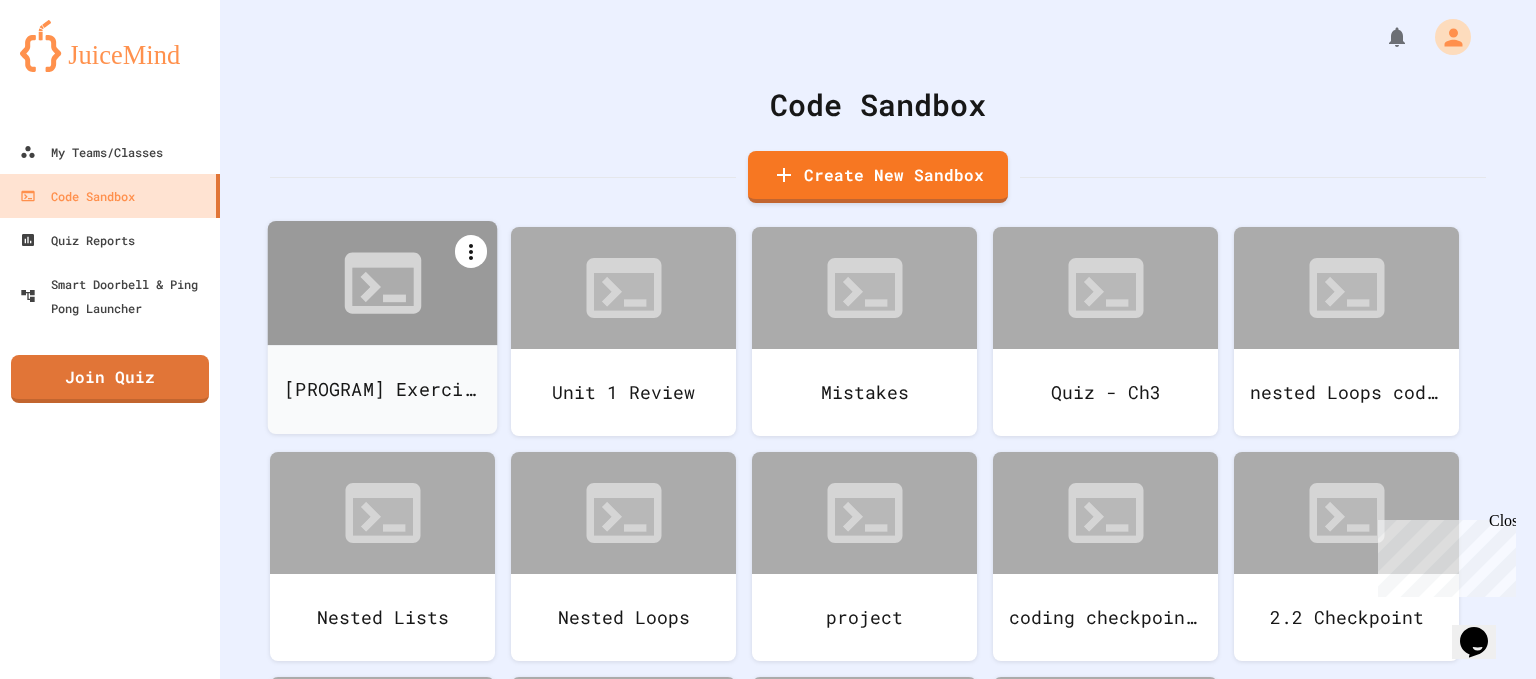 click 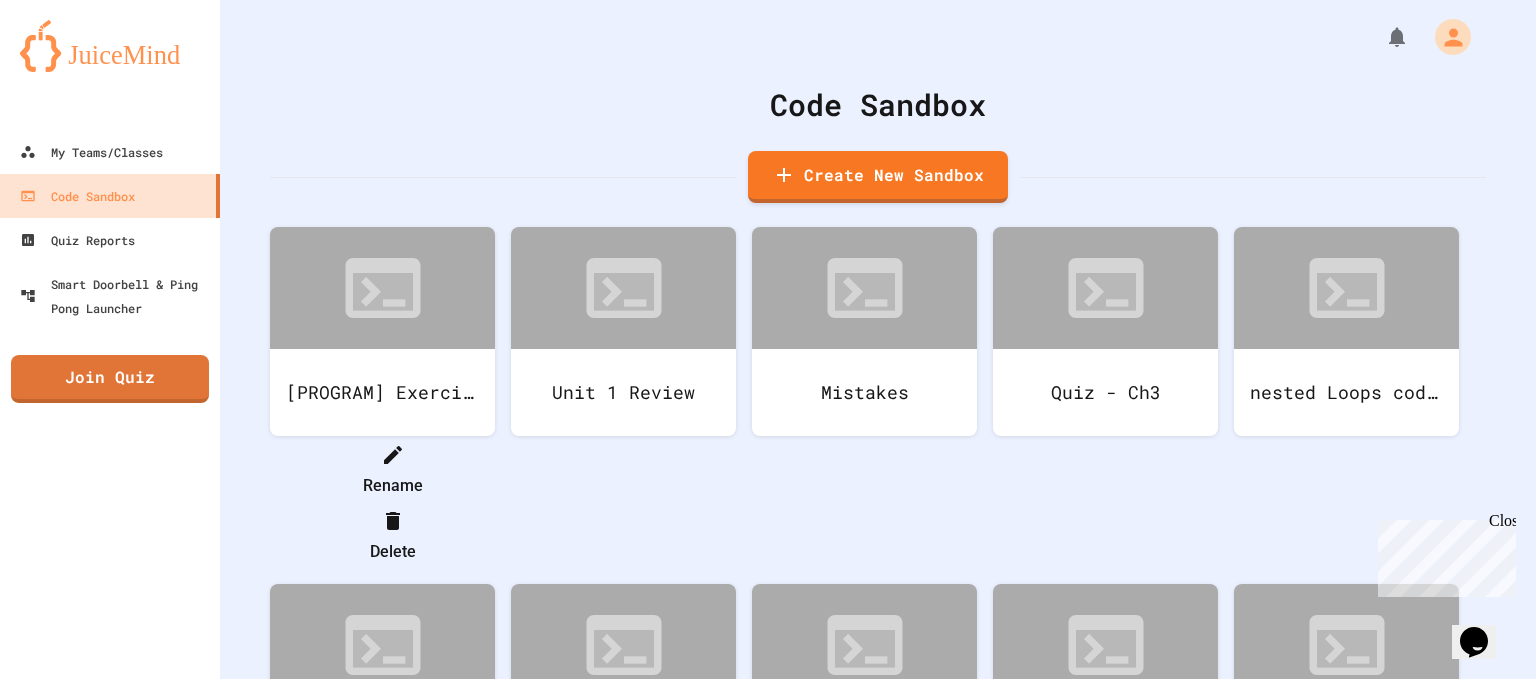 drag, startPoint x: 527, startPoint y: 297, endPoint x: 501, endPoint y: 317, distance: 32.80244 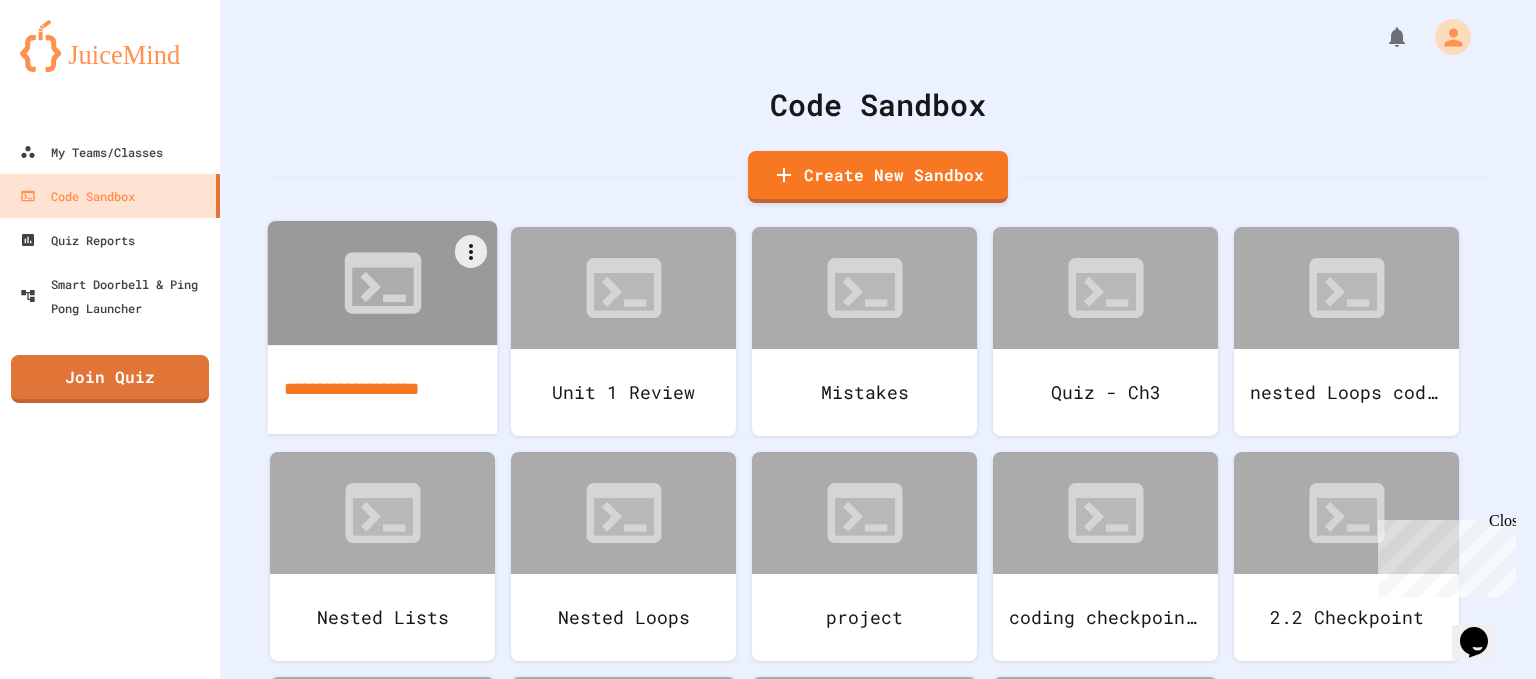 scroll, scrollTop: 0, scrollLeft: 12, axis: horizontal 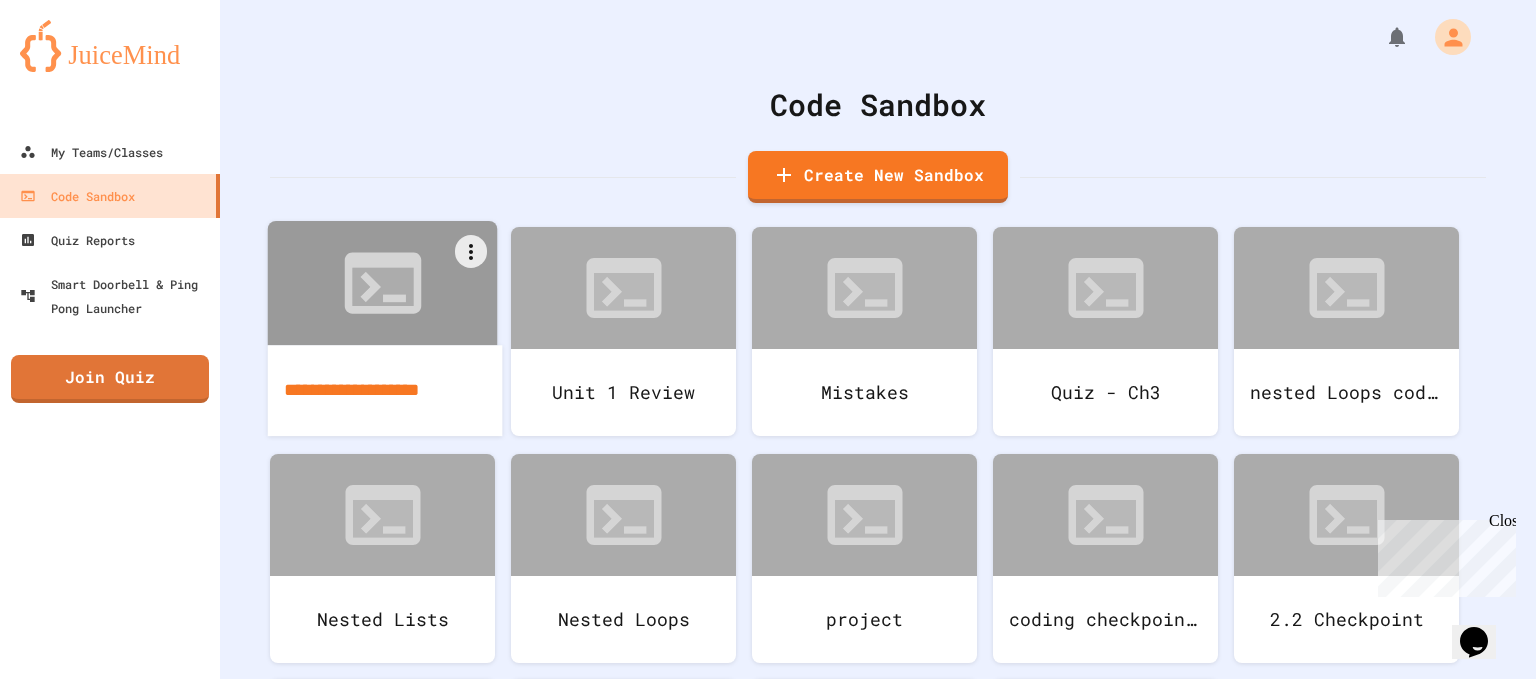 click on "**********" at bounding box center [385, 390] 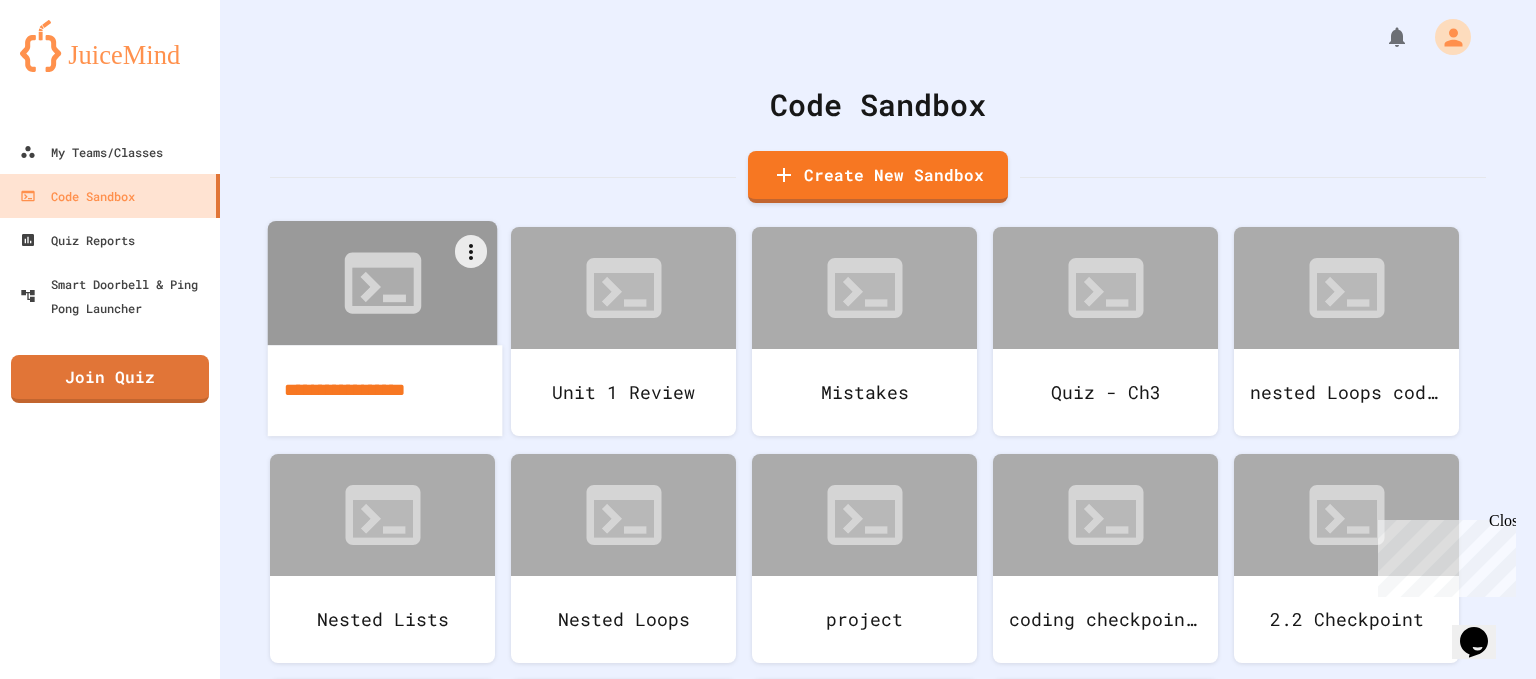 scroll, scrollTop: 0, scrollLeft: 0, axis: both 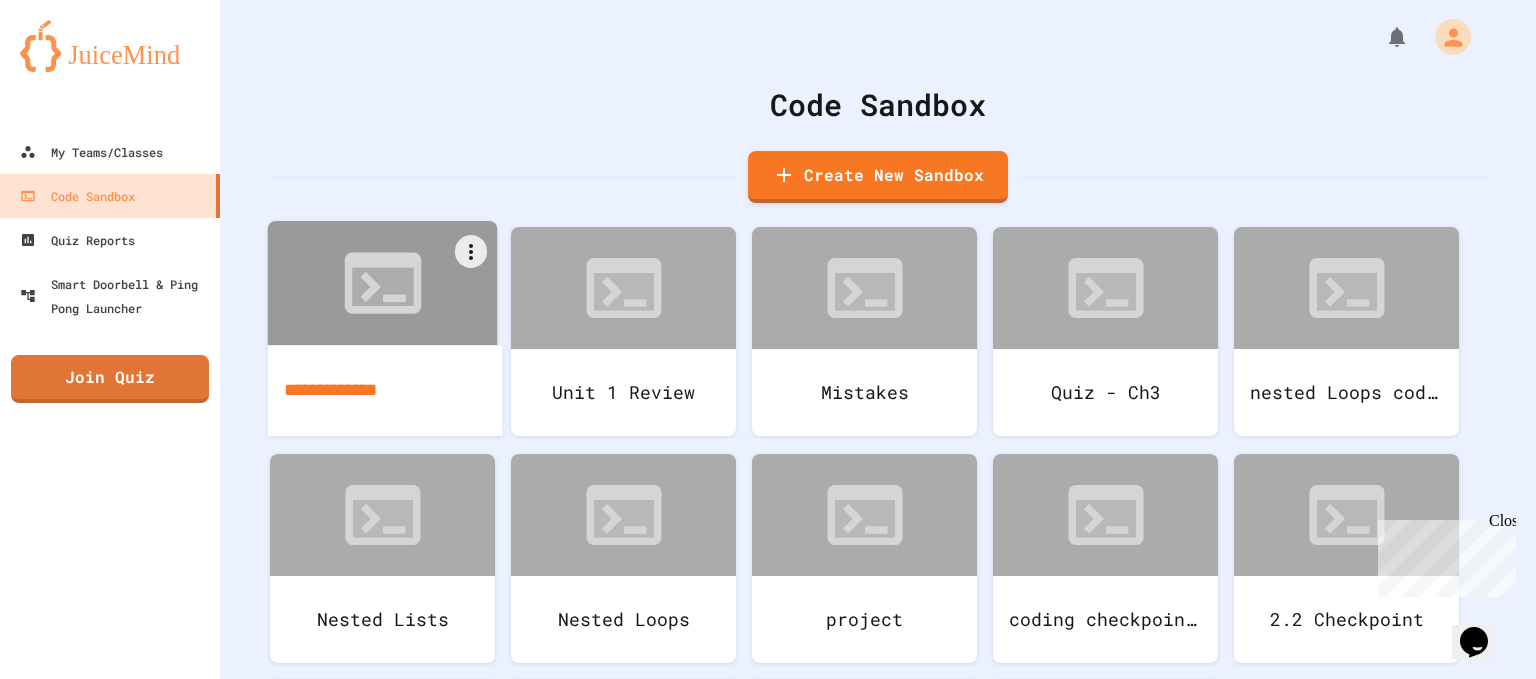 type on "**********" 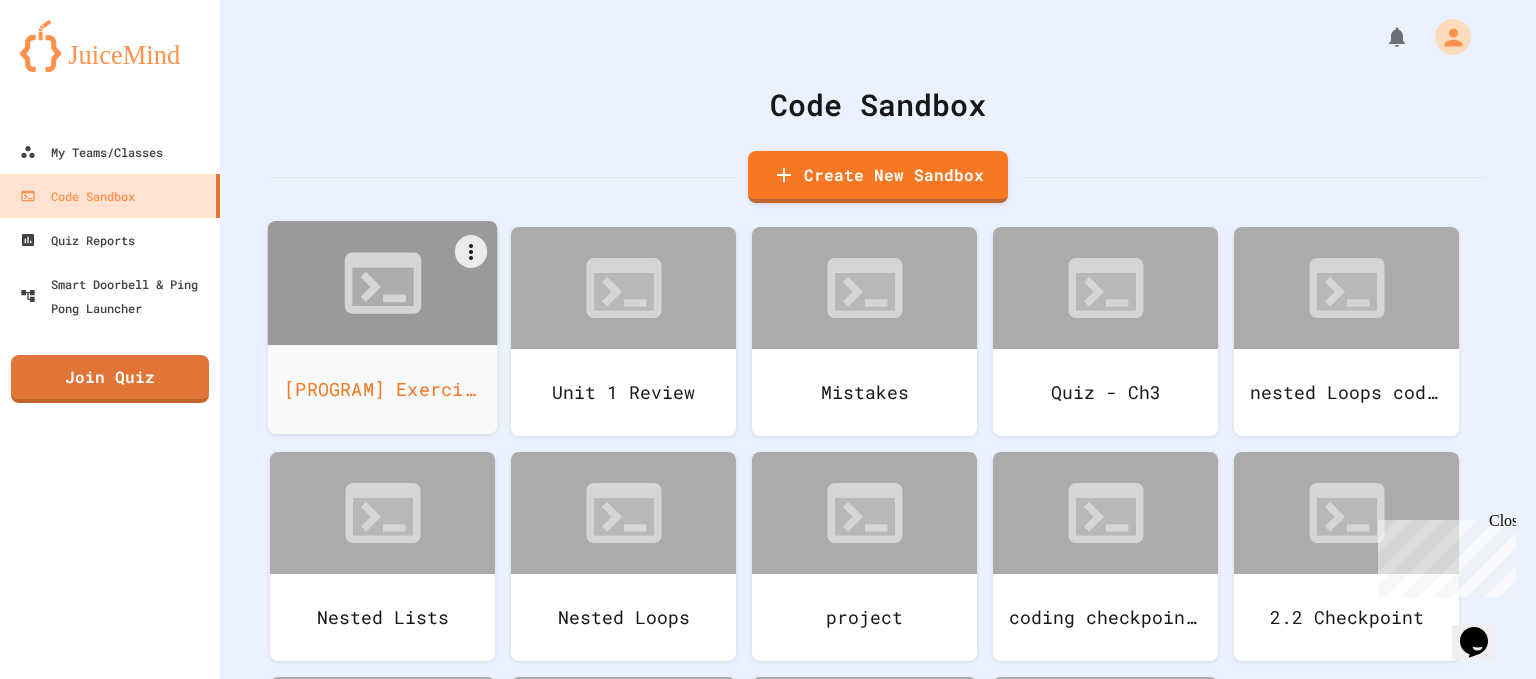 click on "Create New Sandbox" at bounding box center [878, 177] 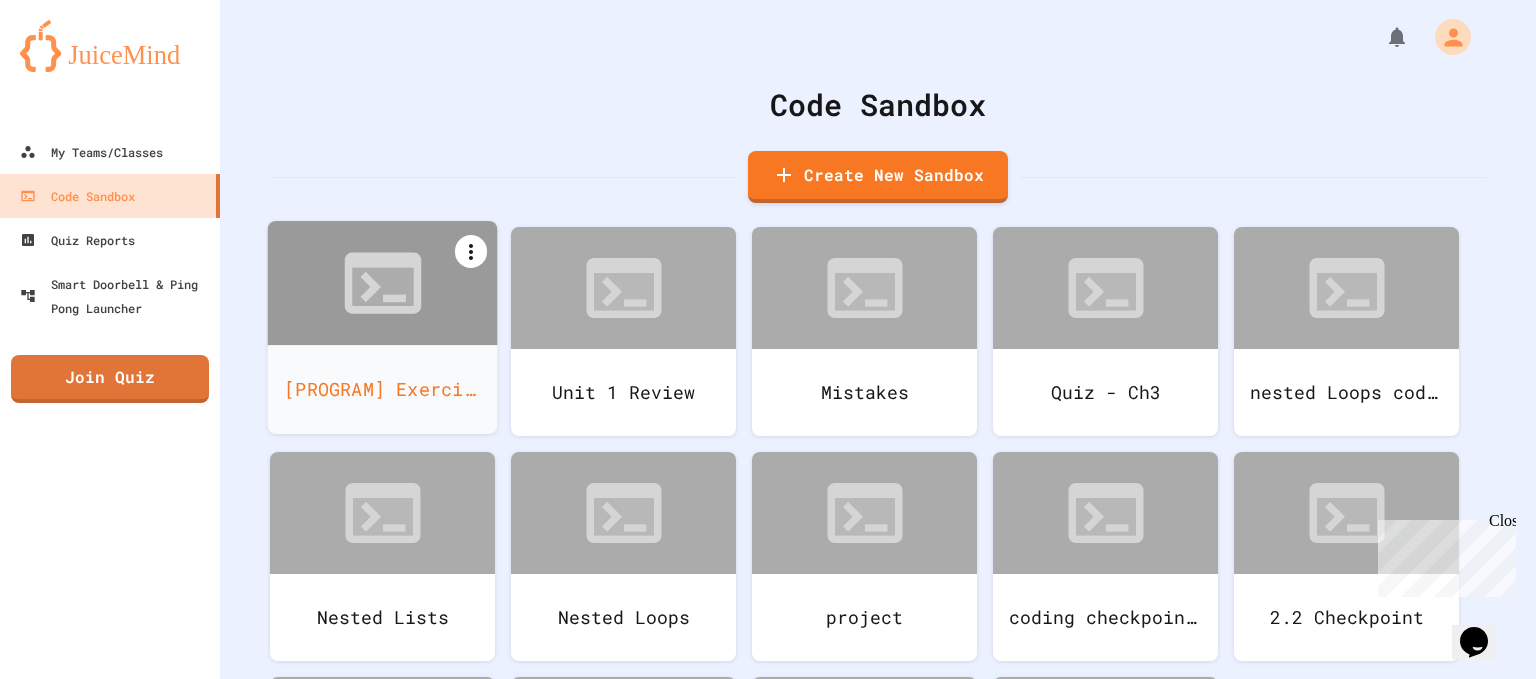click 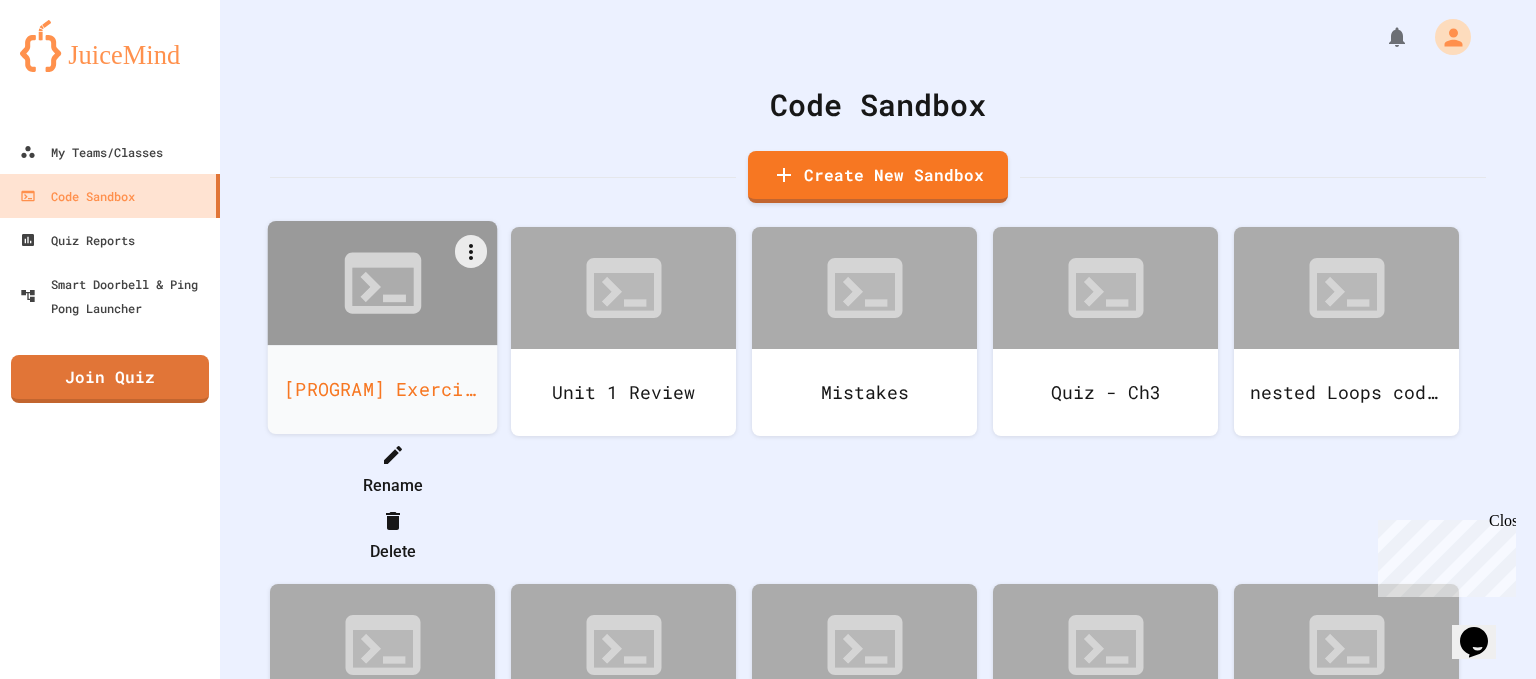 click on "Rename" at bounding box center [392, 470] 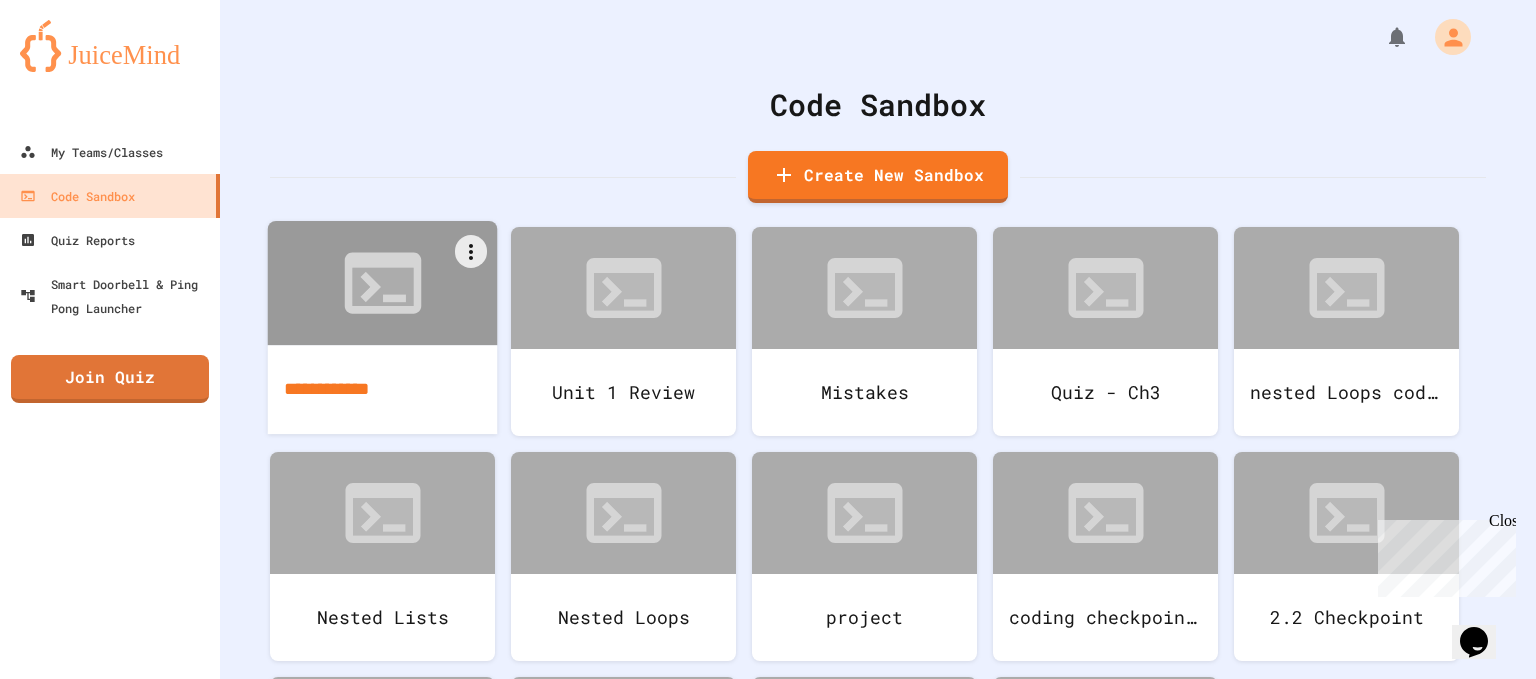 click on "**********" at bounding box center [383, 389] 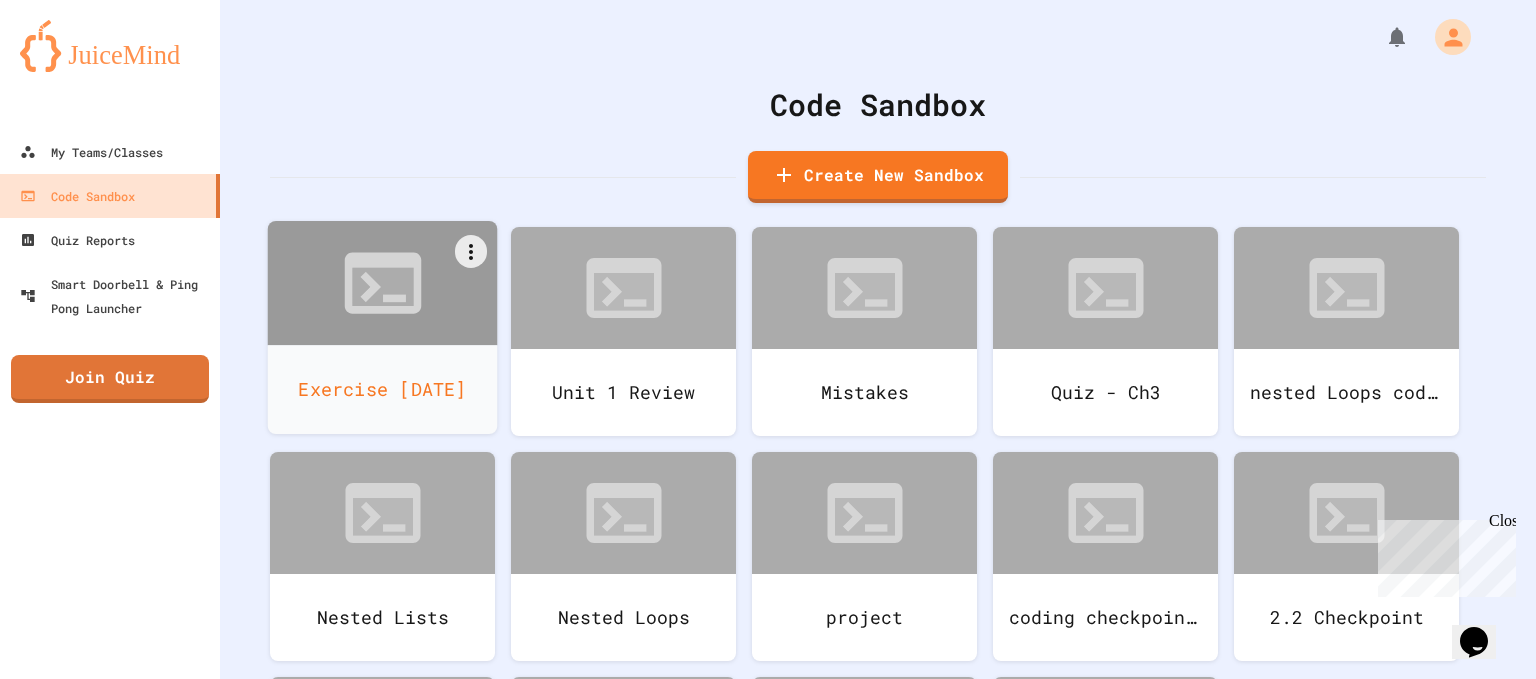 click on "Create New Sandbox" at bounding box center [878, 177] 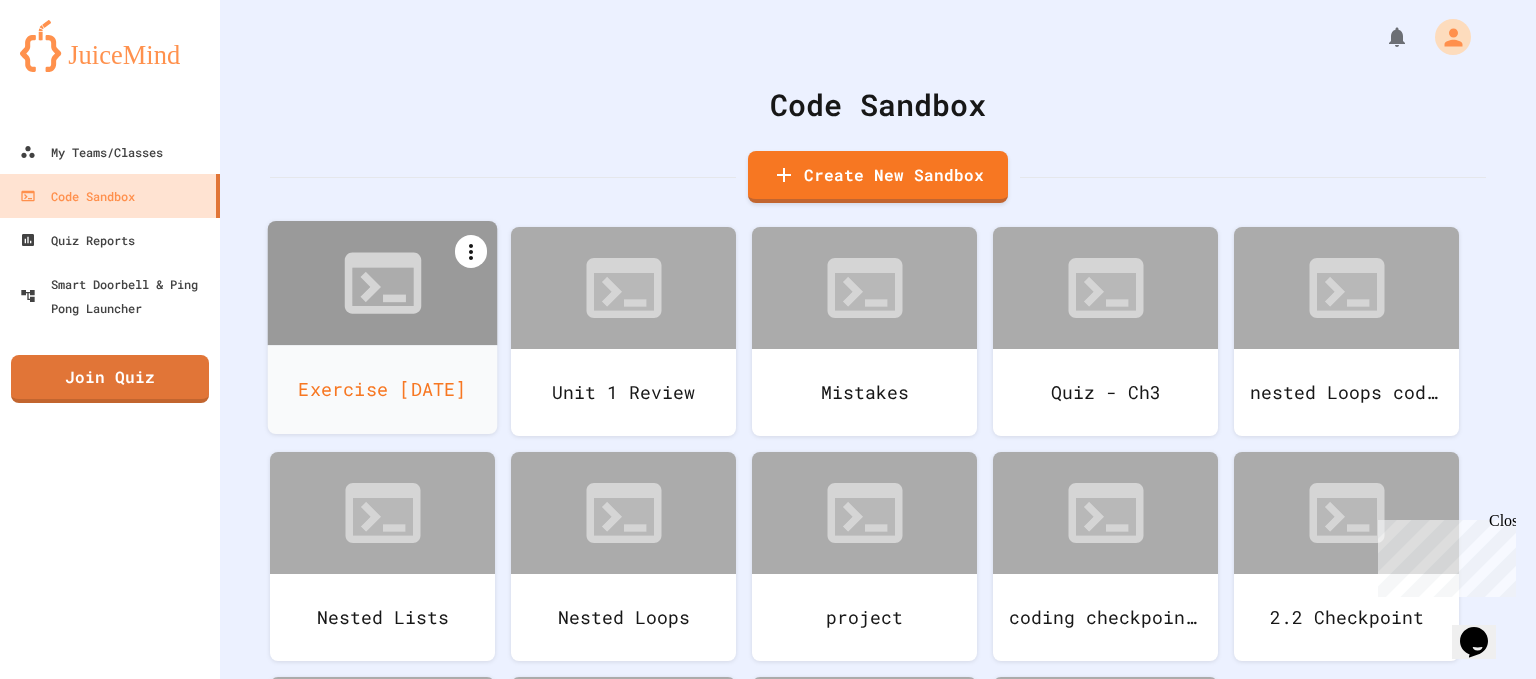 click 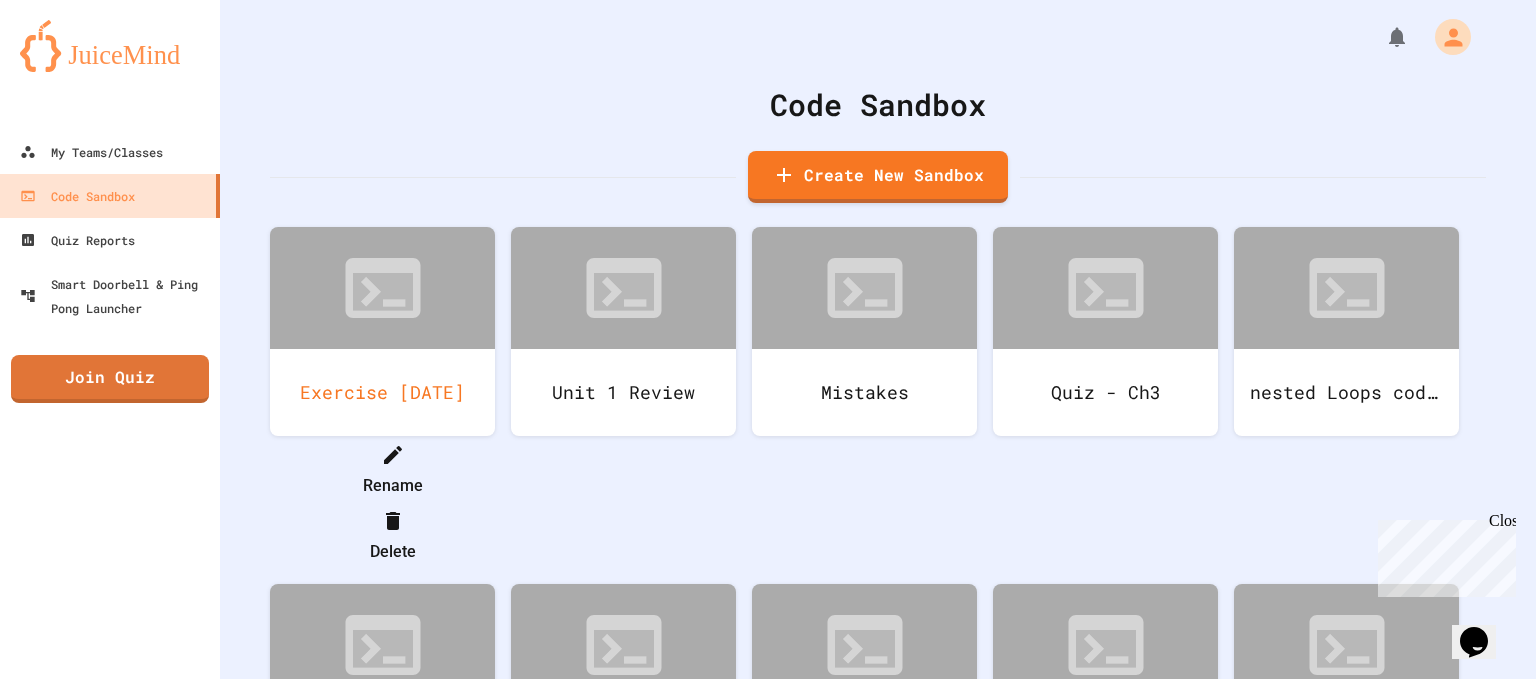 click at bounding box center (382, 438) 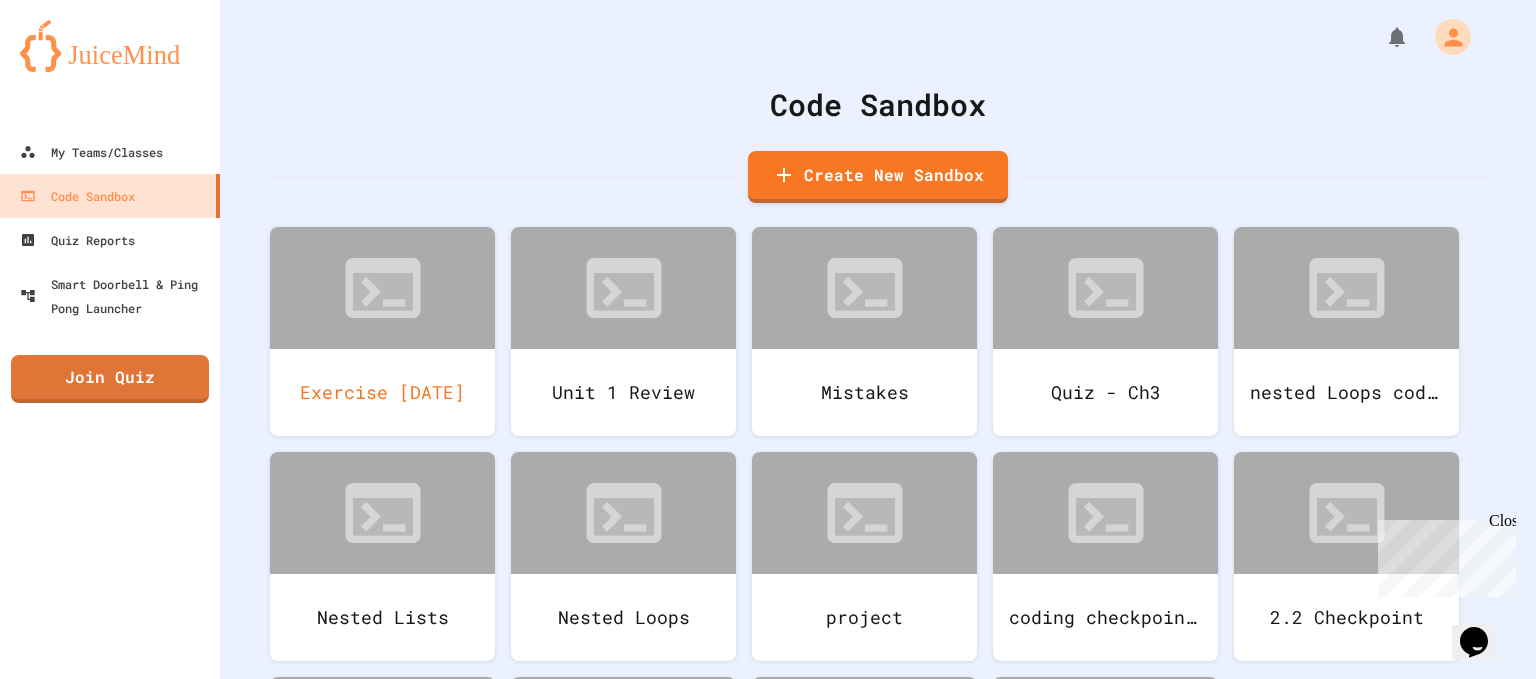 click 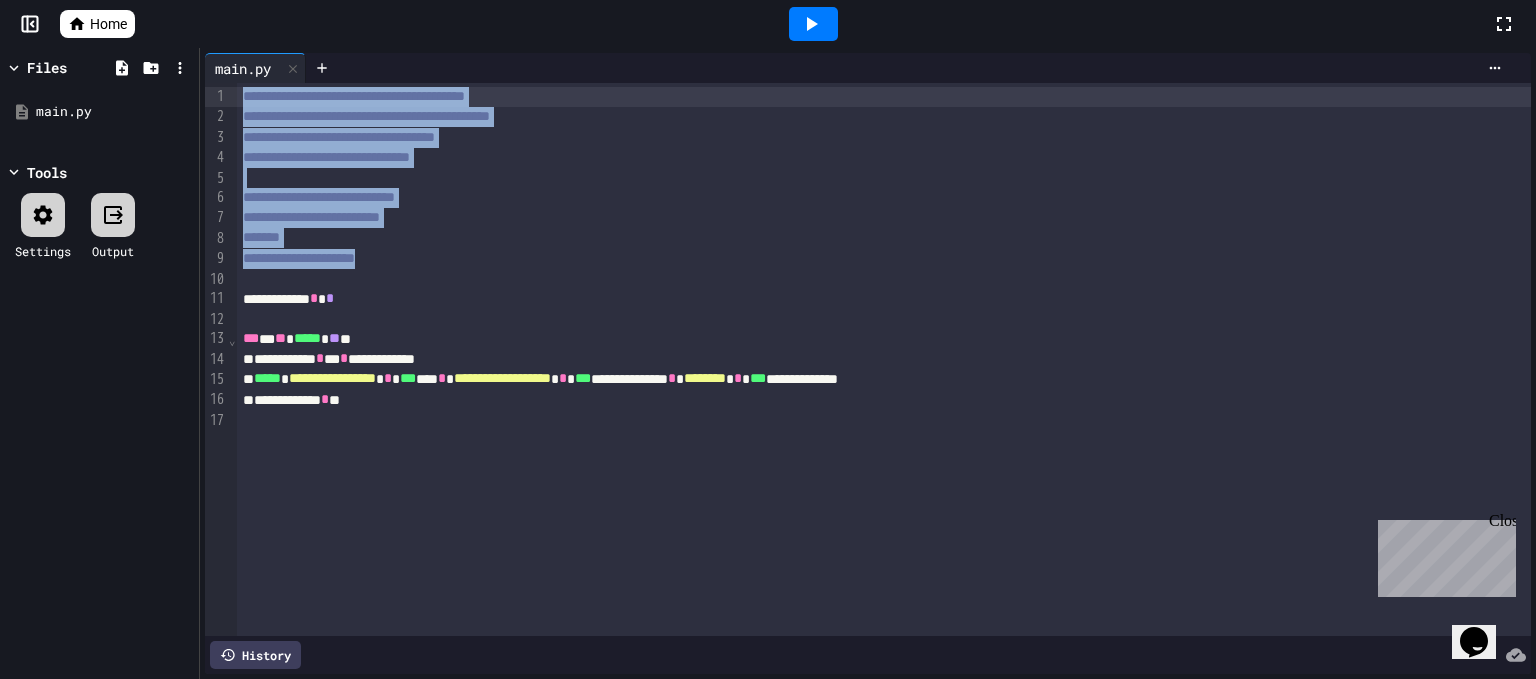 drag, startPoint x: 470, startPoint y: 266, endPoint x: 165, endPoint y: 77, distance: 358.81192 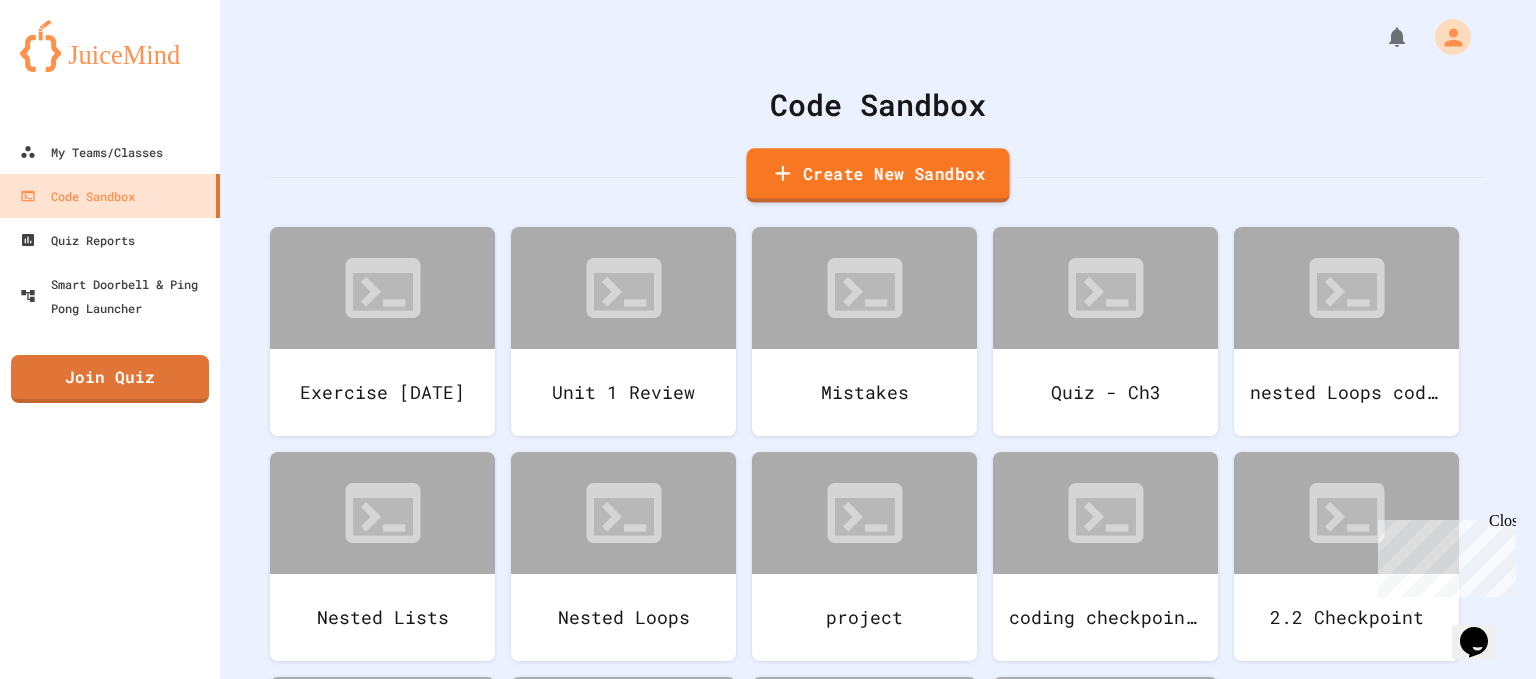 click on "Create New Sandbox" at bounding box center [877, 175] 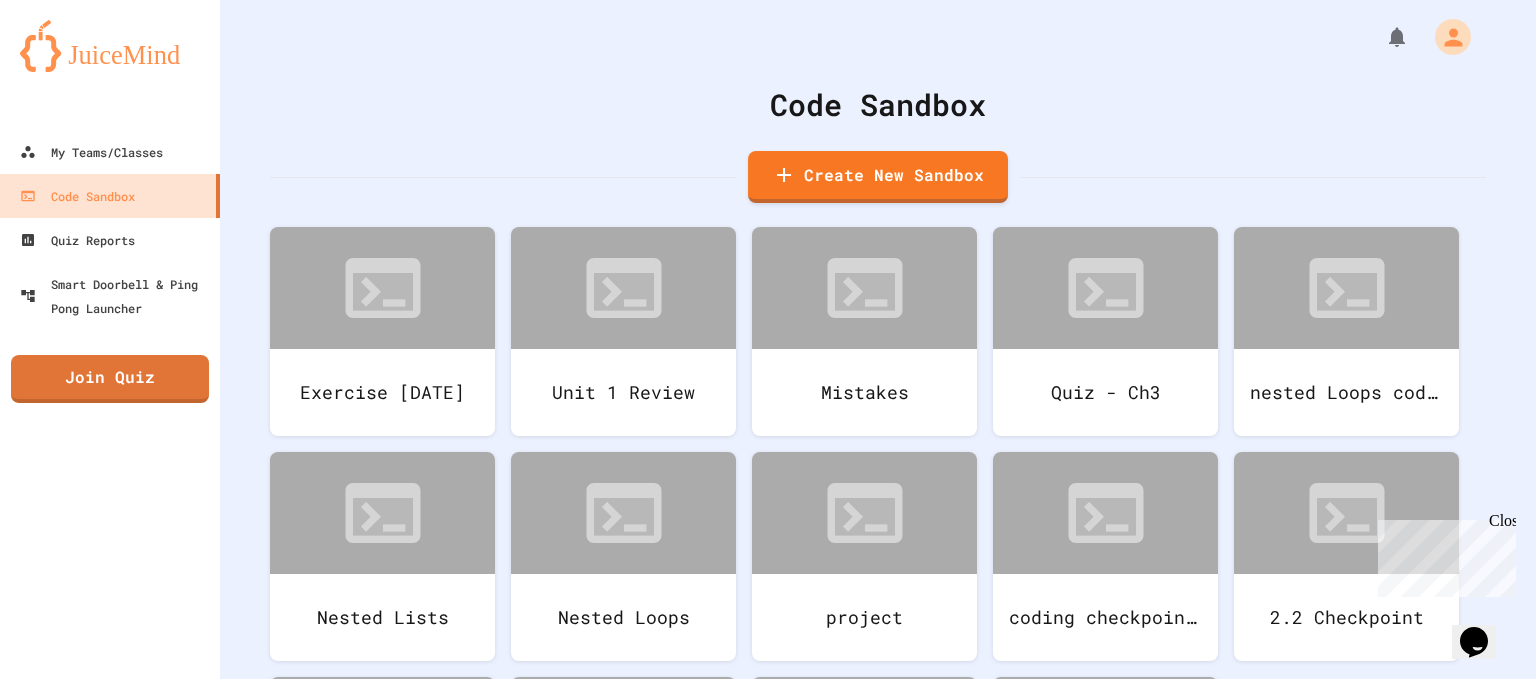 click at bounding box center [768, 776] 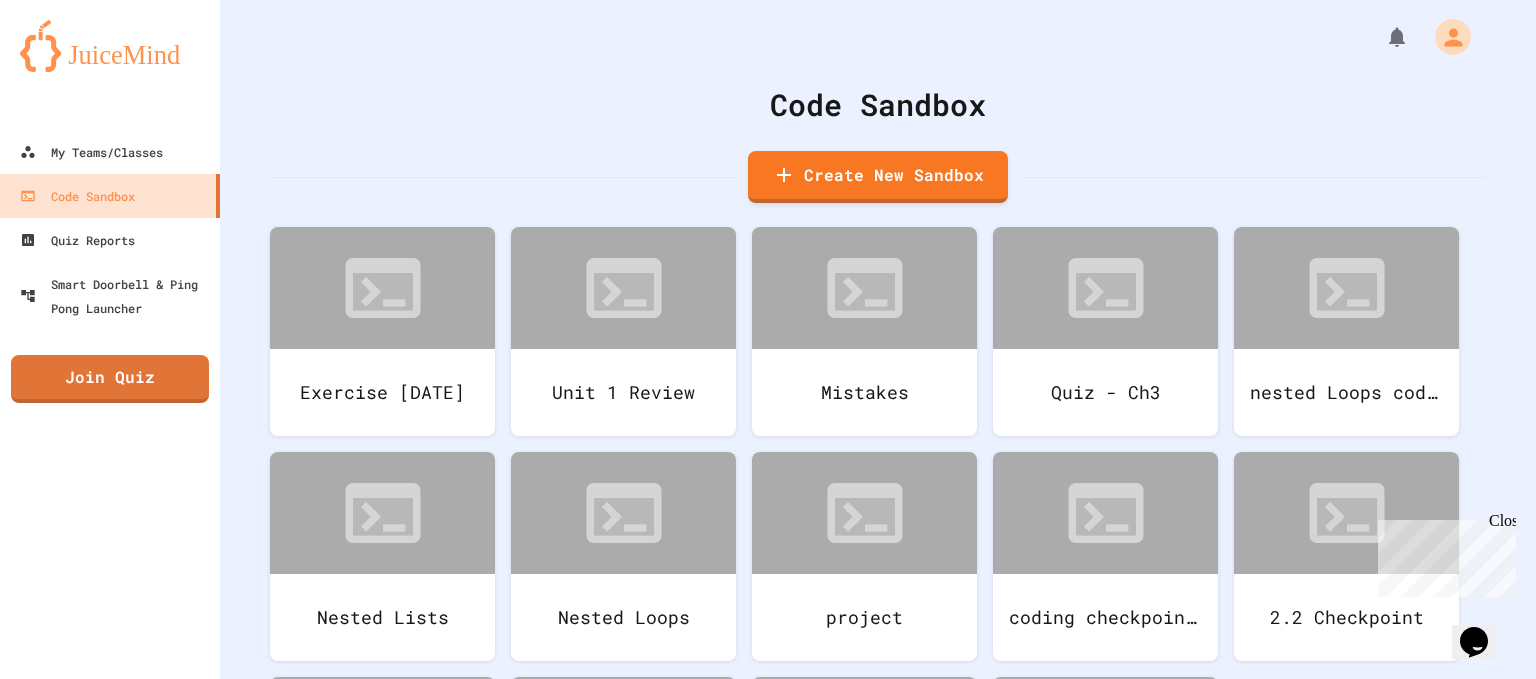 type on "**********" 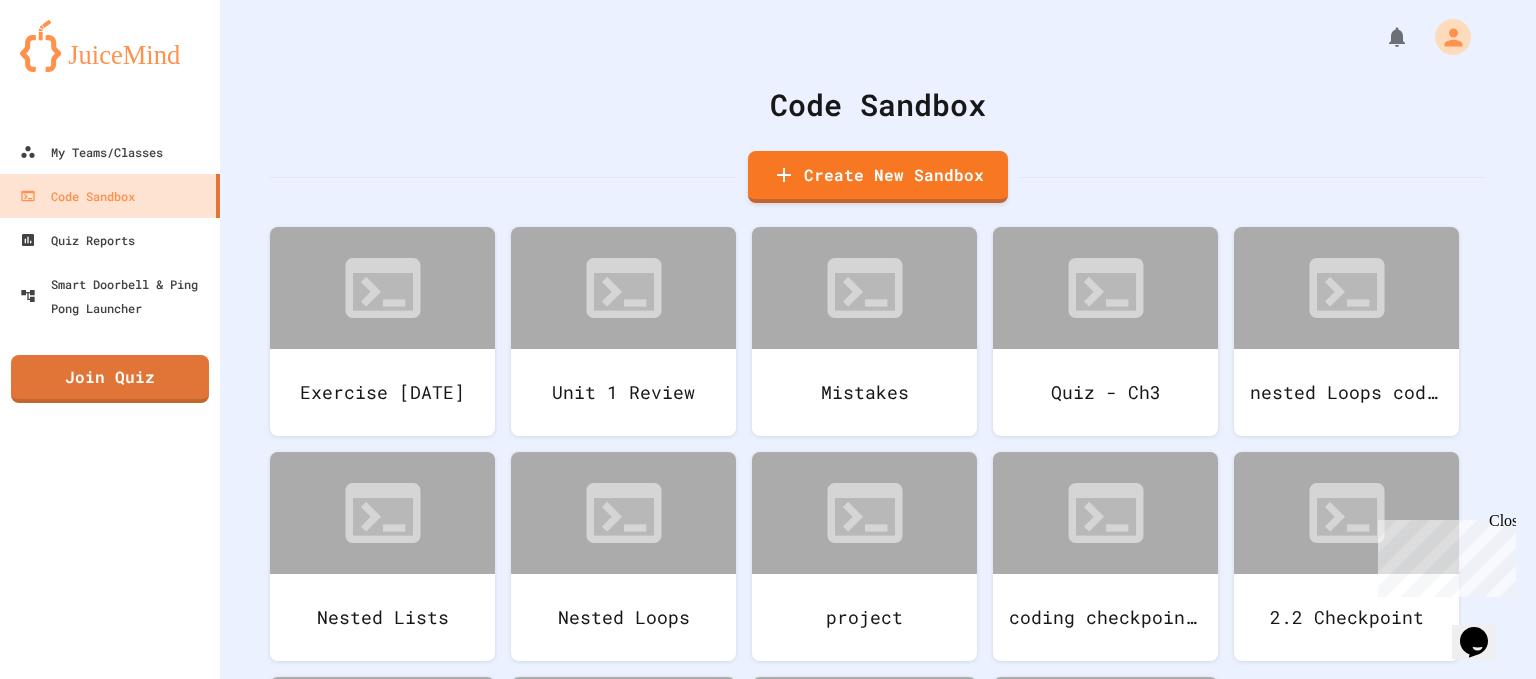 click on "Python" at bounding box center (778, 1312) 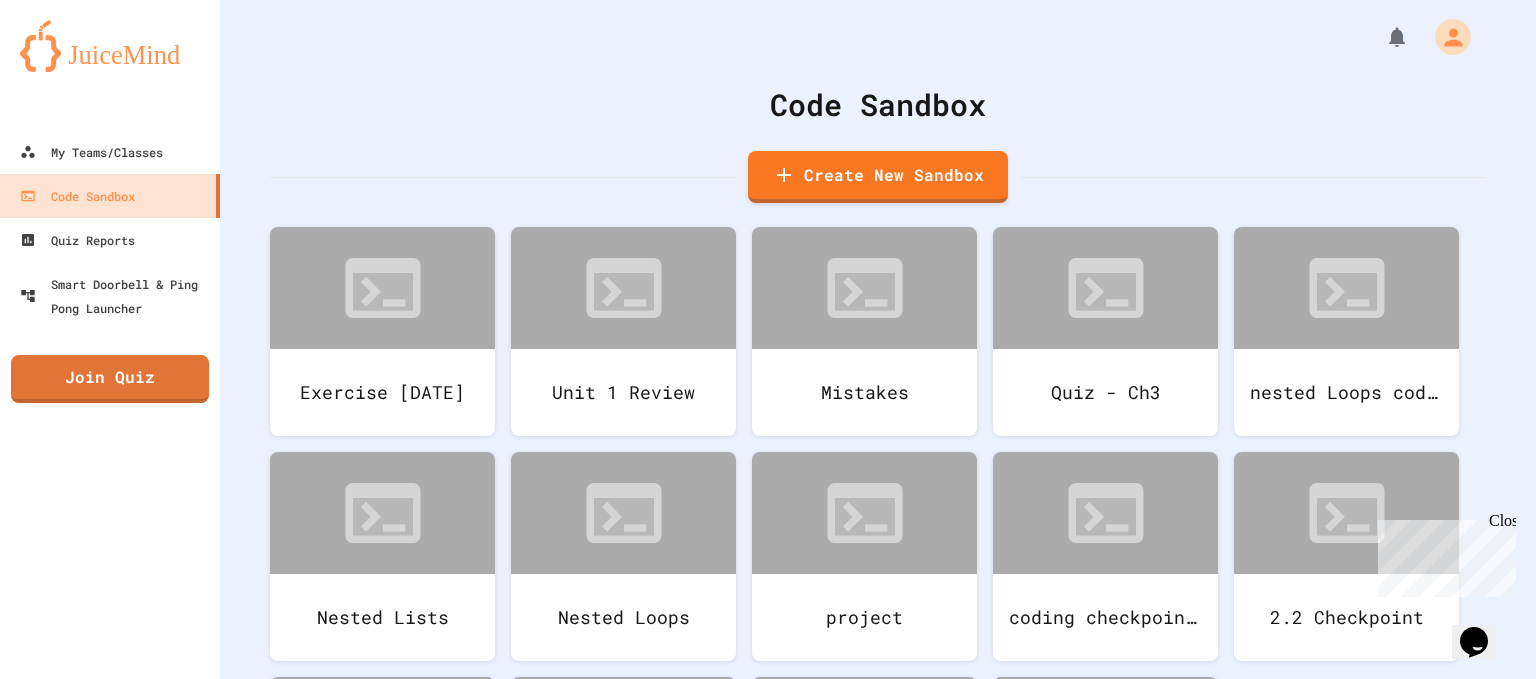 click on "Create Sandbox" at bounding box center (768, 1238) 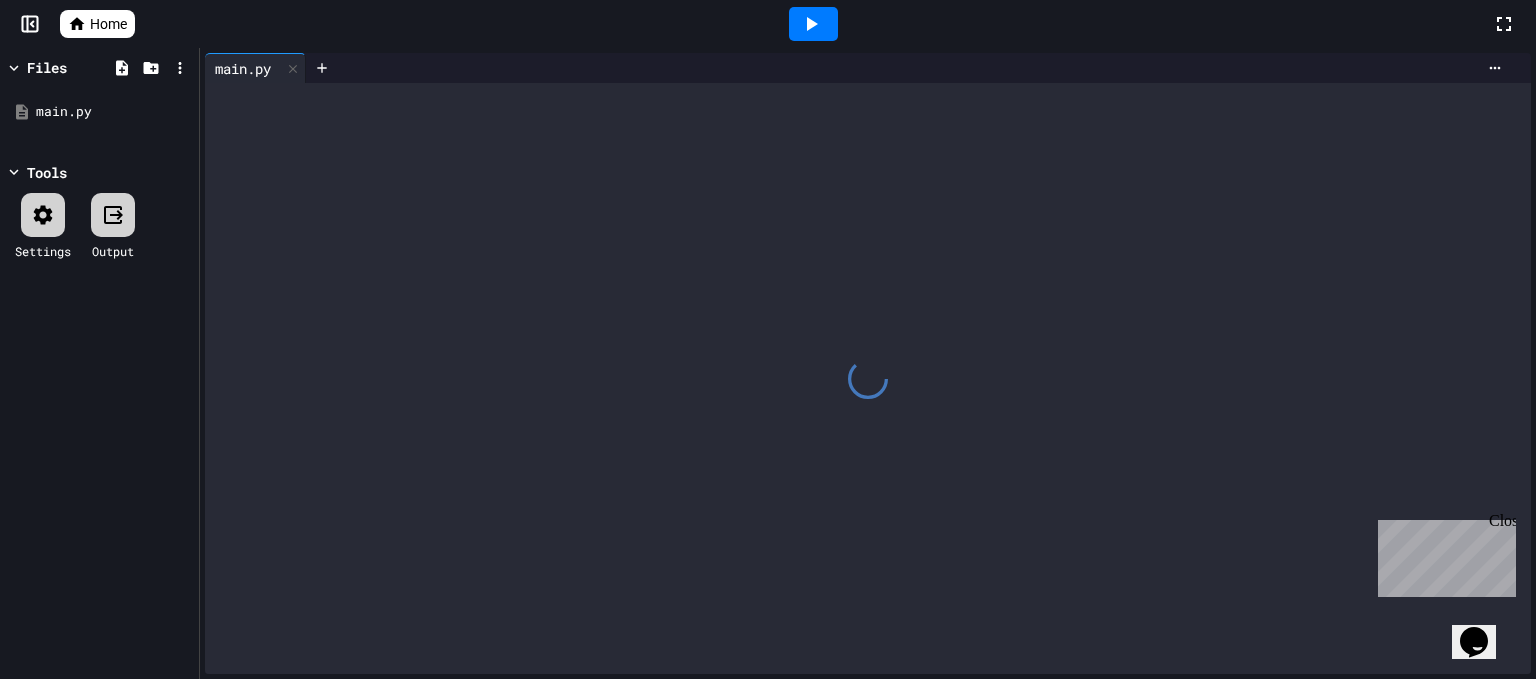 click at bounding box center (868, 378) 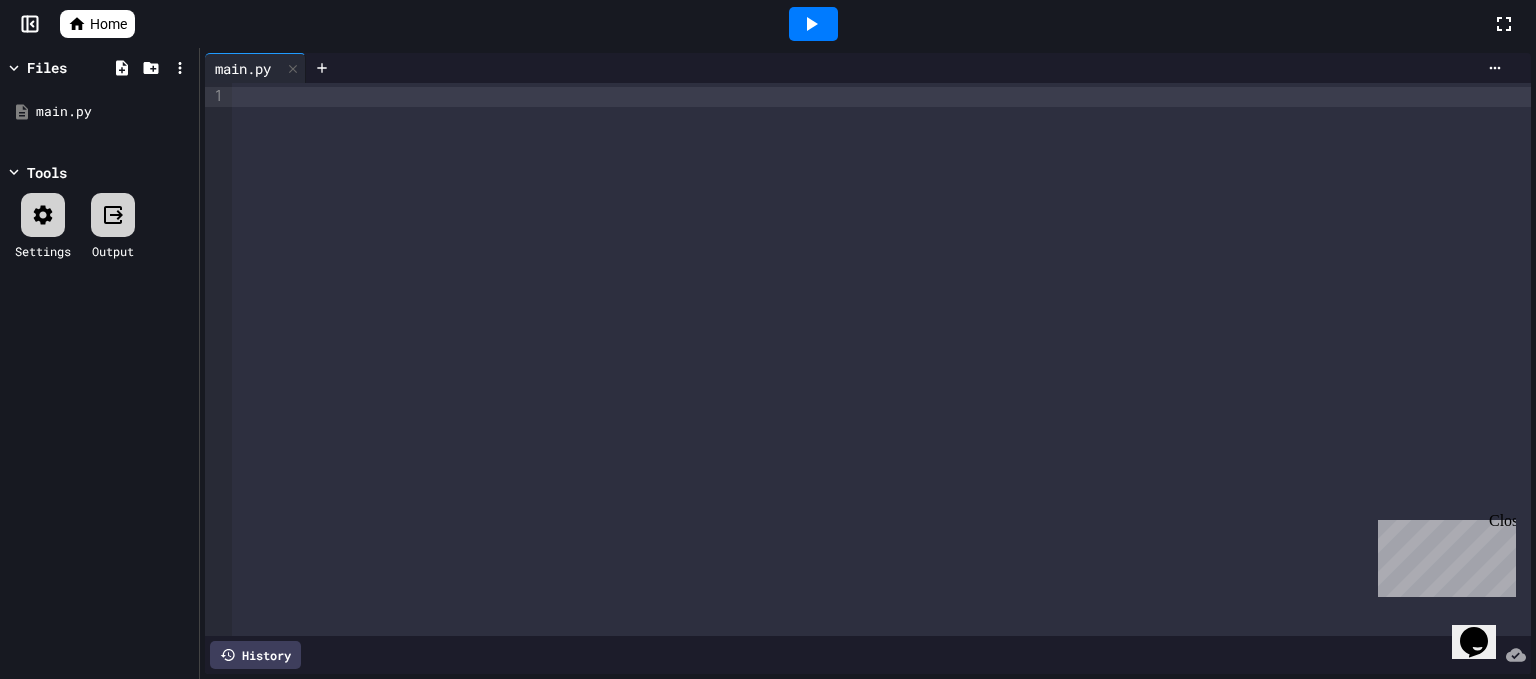 click at bounding box center [881, 359] 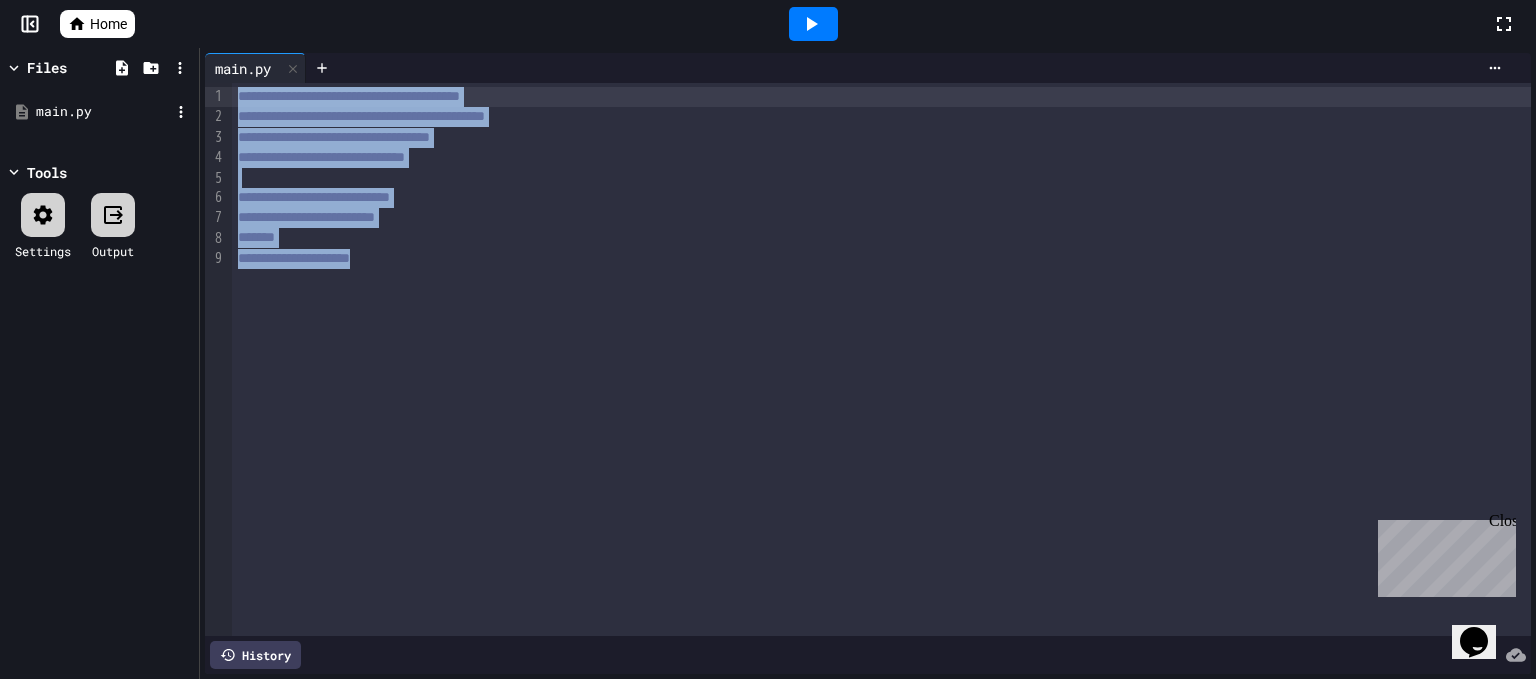drag, startPoint x: 497, startPoint y: 257, endPoint x: 182, endPoint y: 94, distance: 354.6745 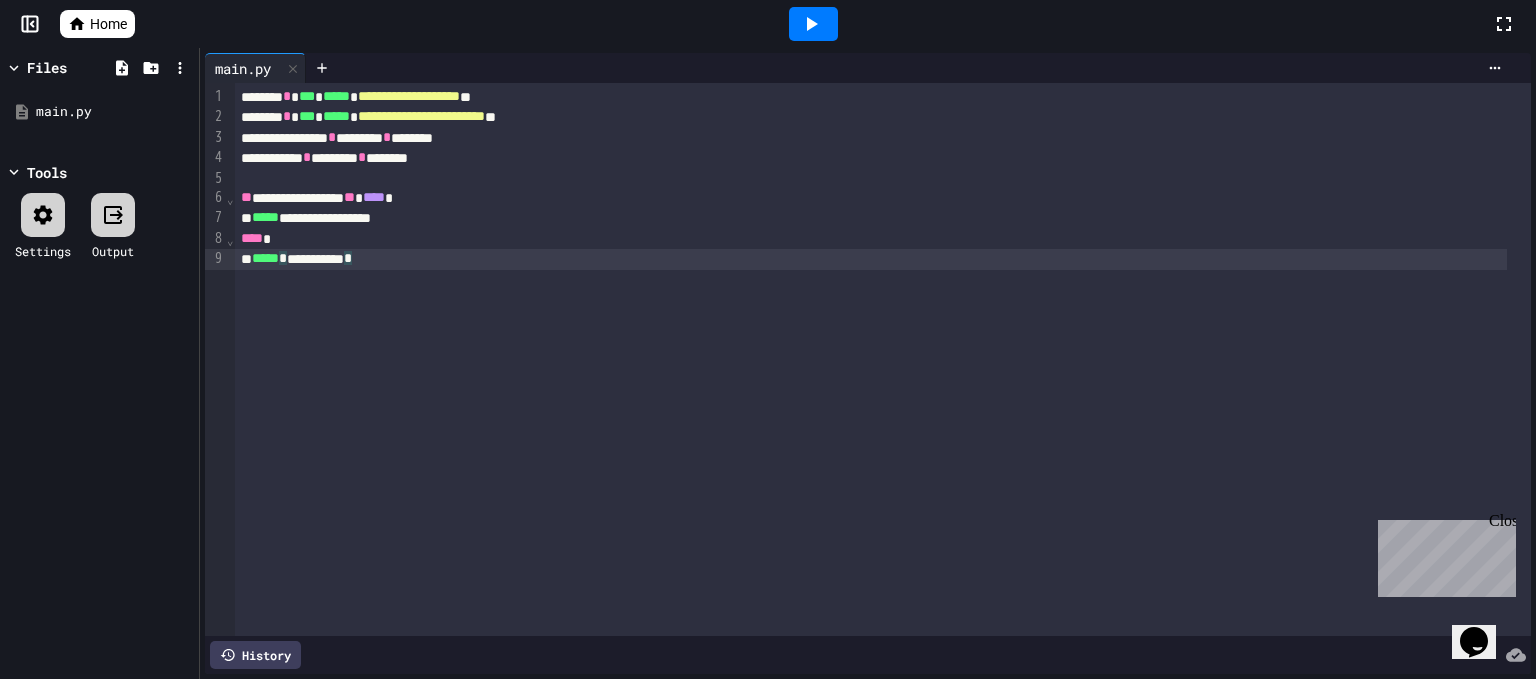 click on "**********" at bounding box center [883, 359] 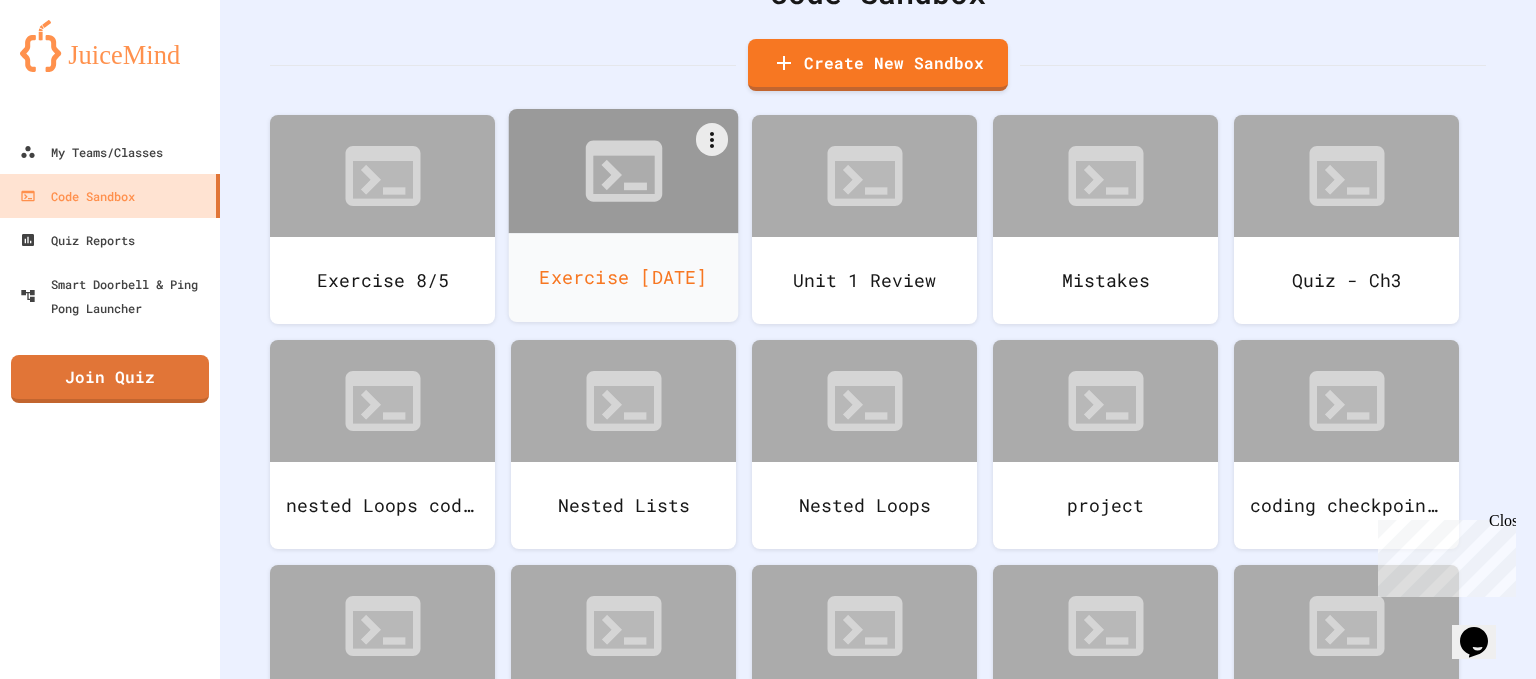scroll, scrollTop: 108, scrollLeft: 0, axis: vertical 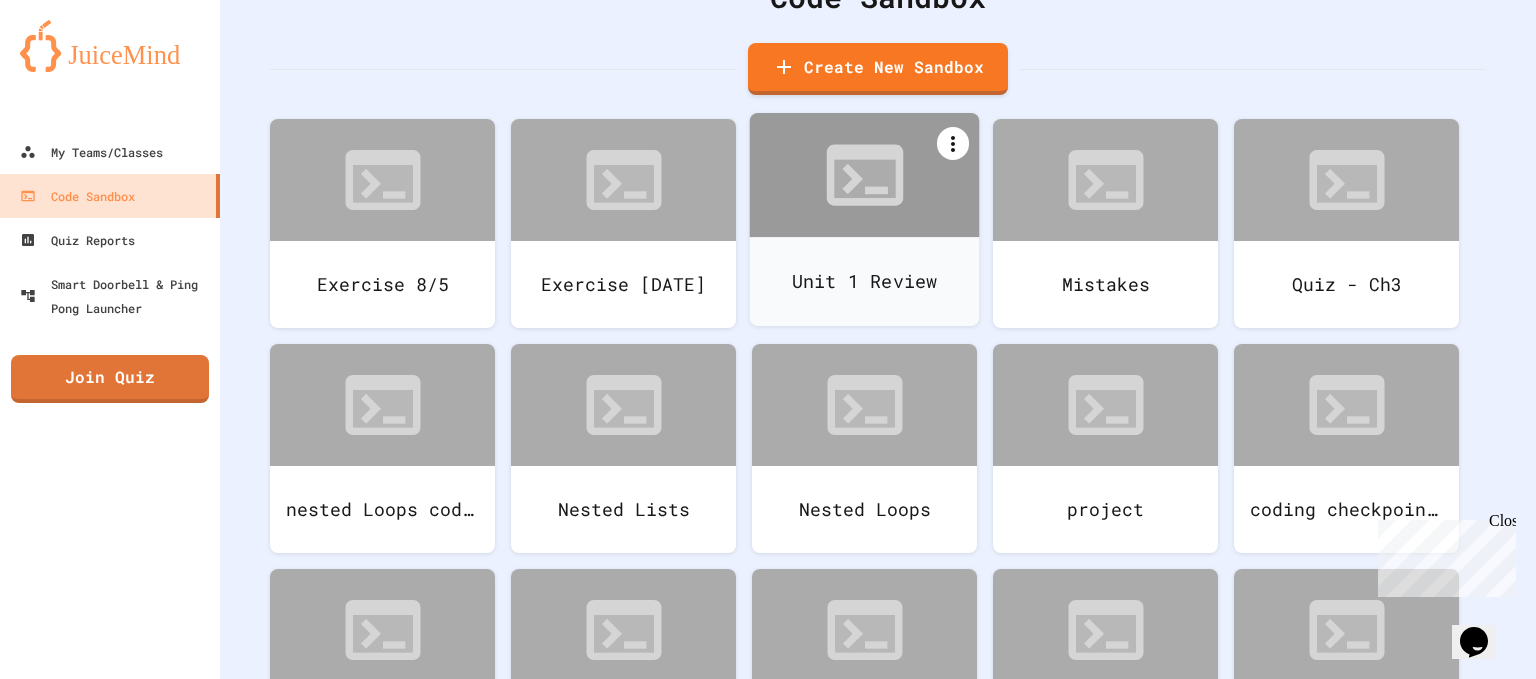 click 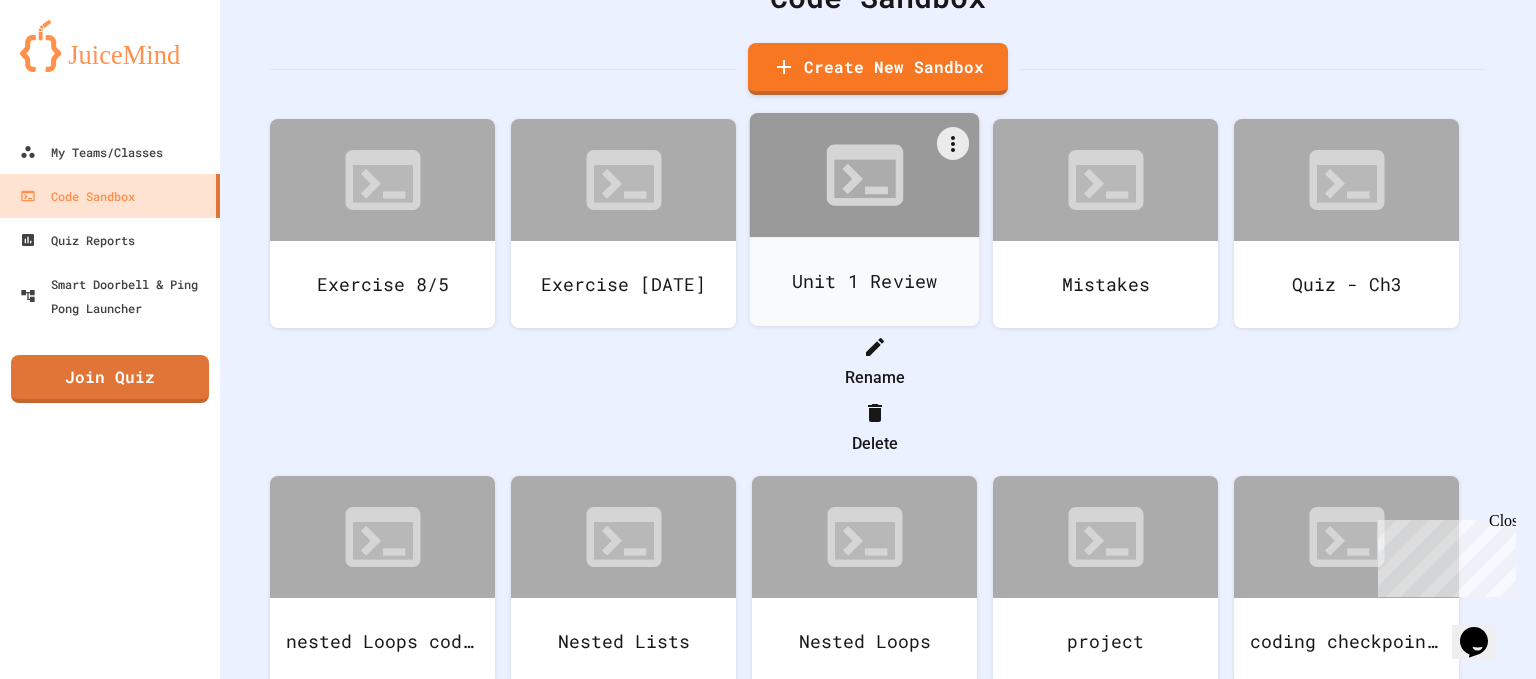 click at bounding box center (864, 330) 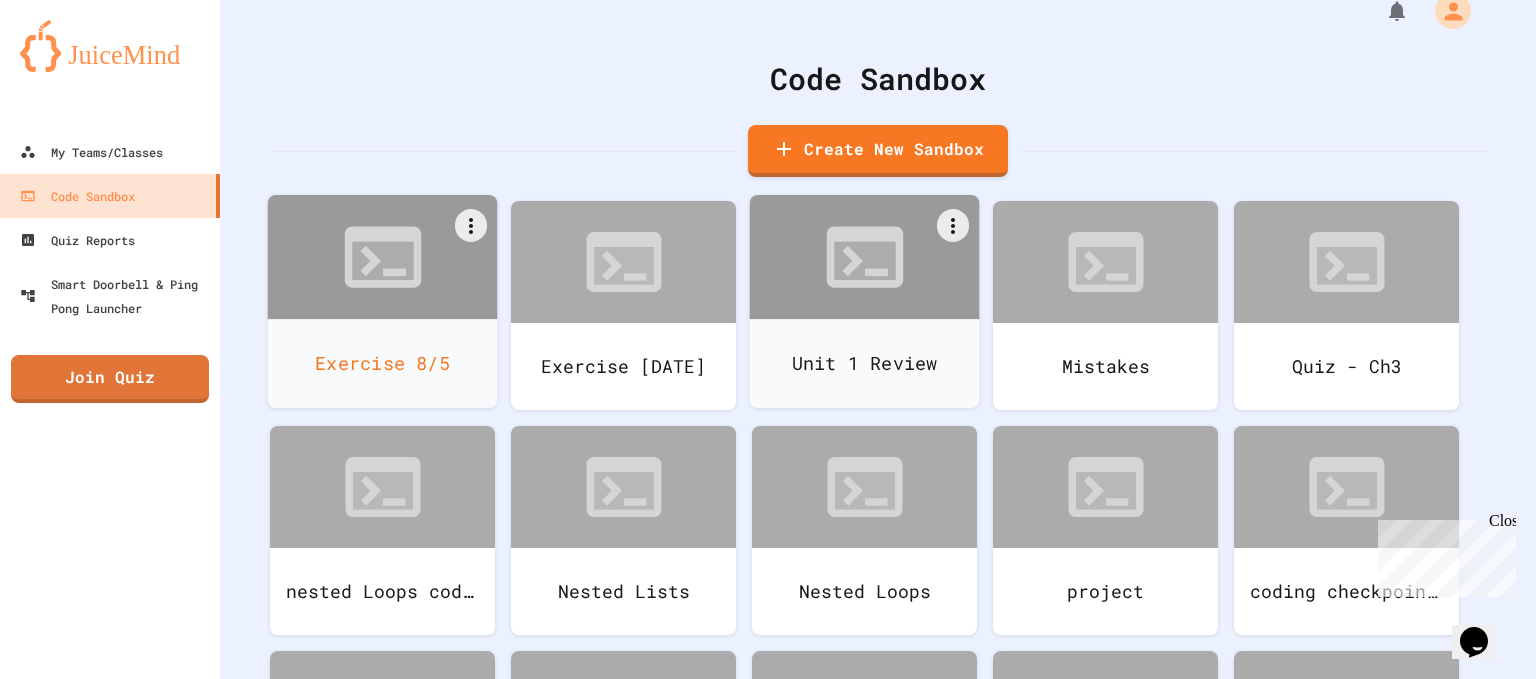 scroll, scrollTop: 28, scrollLeft: 0, axis: vertical 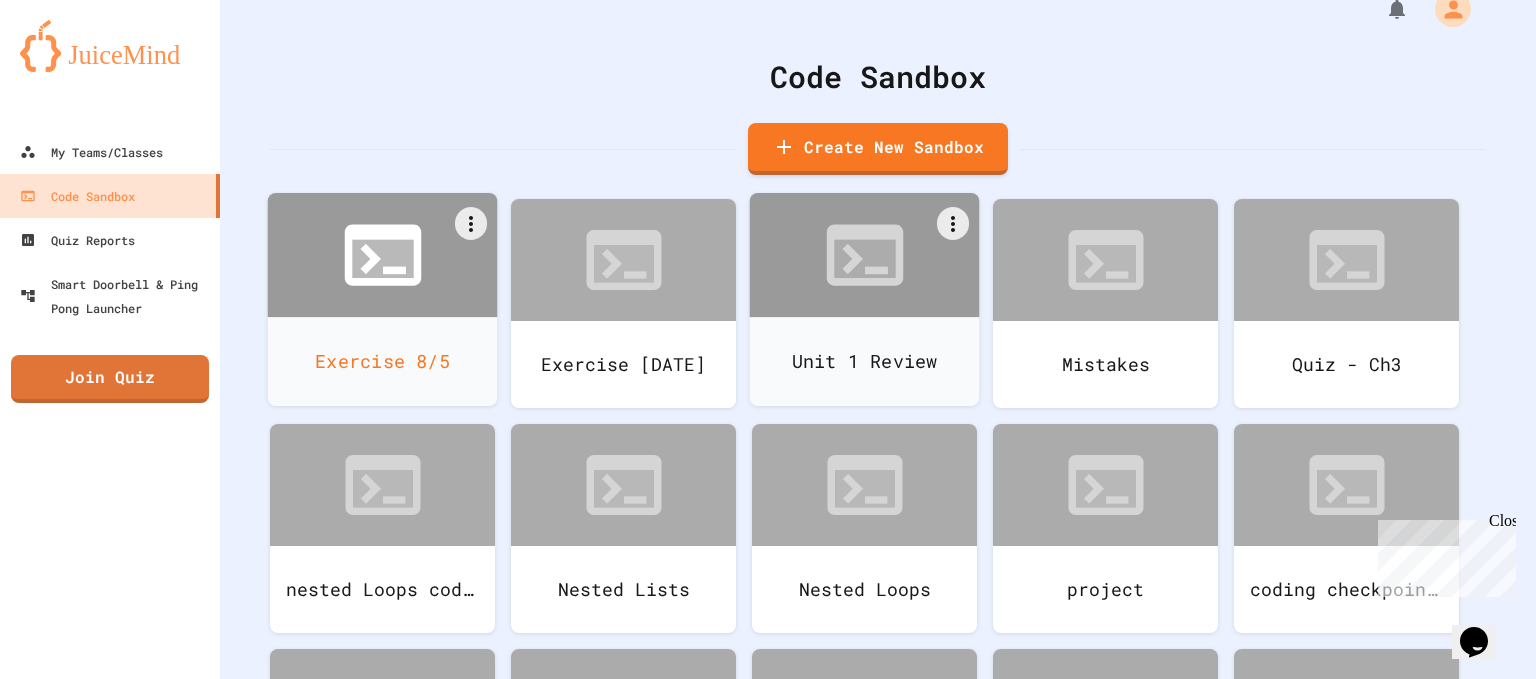 click 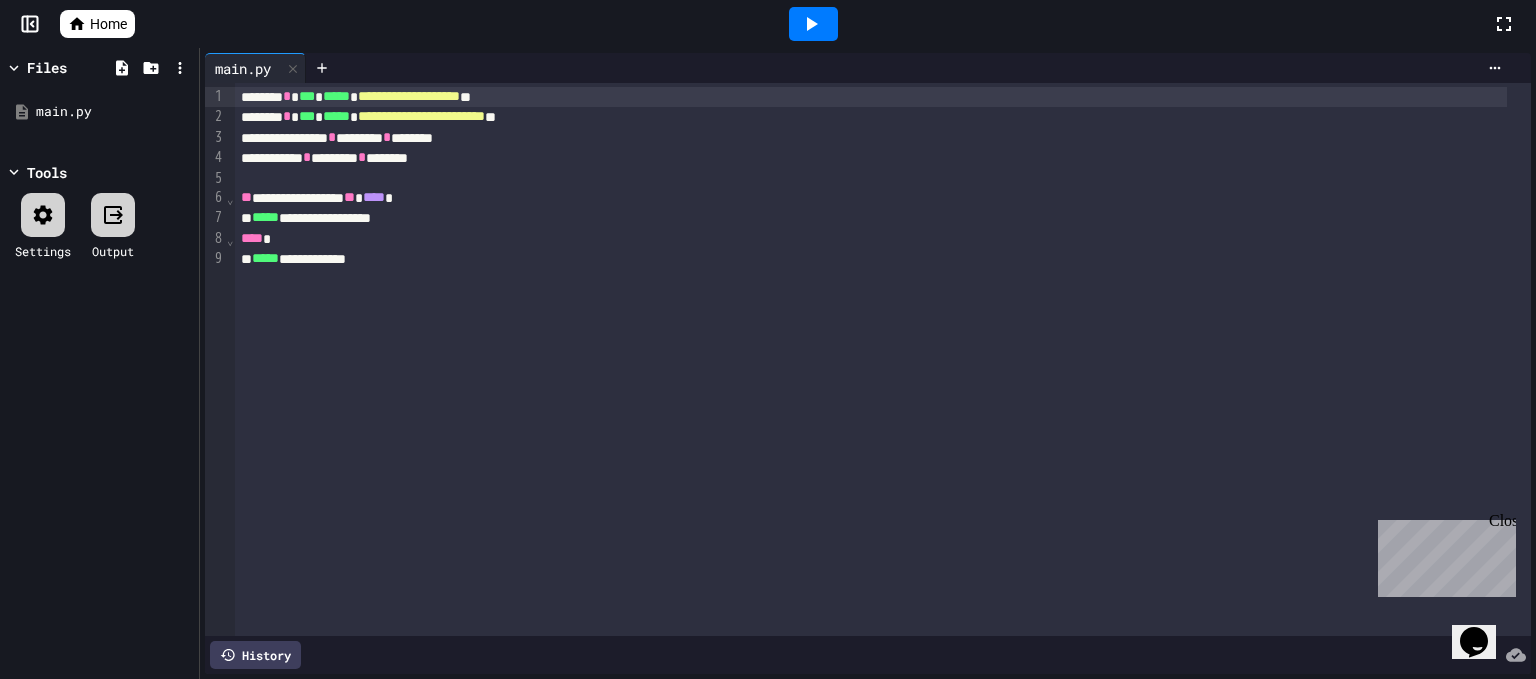 click on "**********" at bounding box center [871, 97] 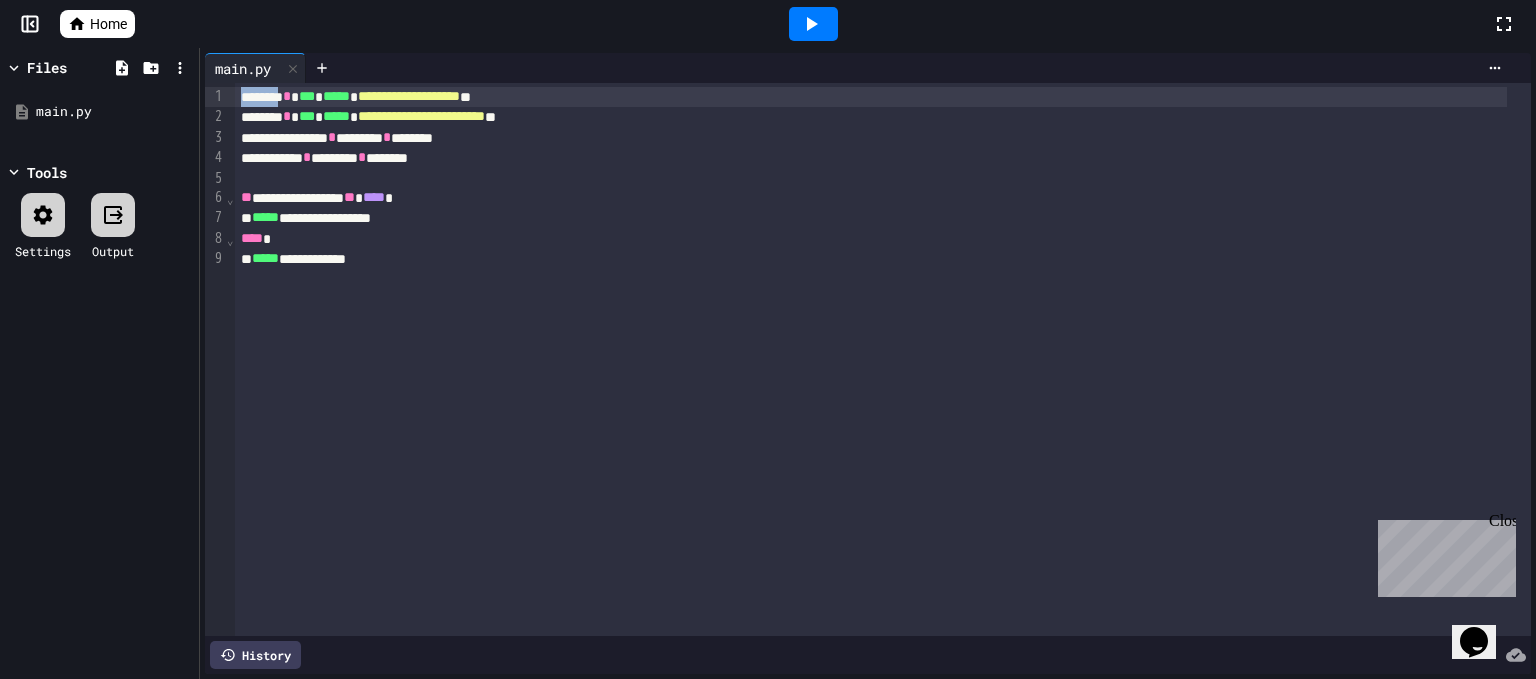 click on "**********" at bounding box center (871, 97) 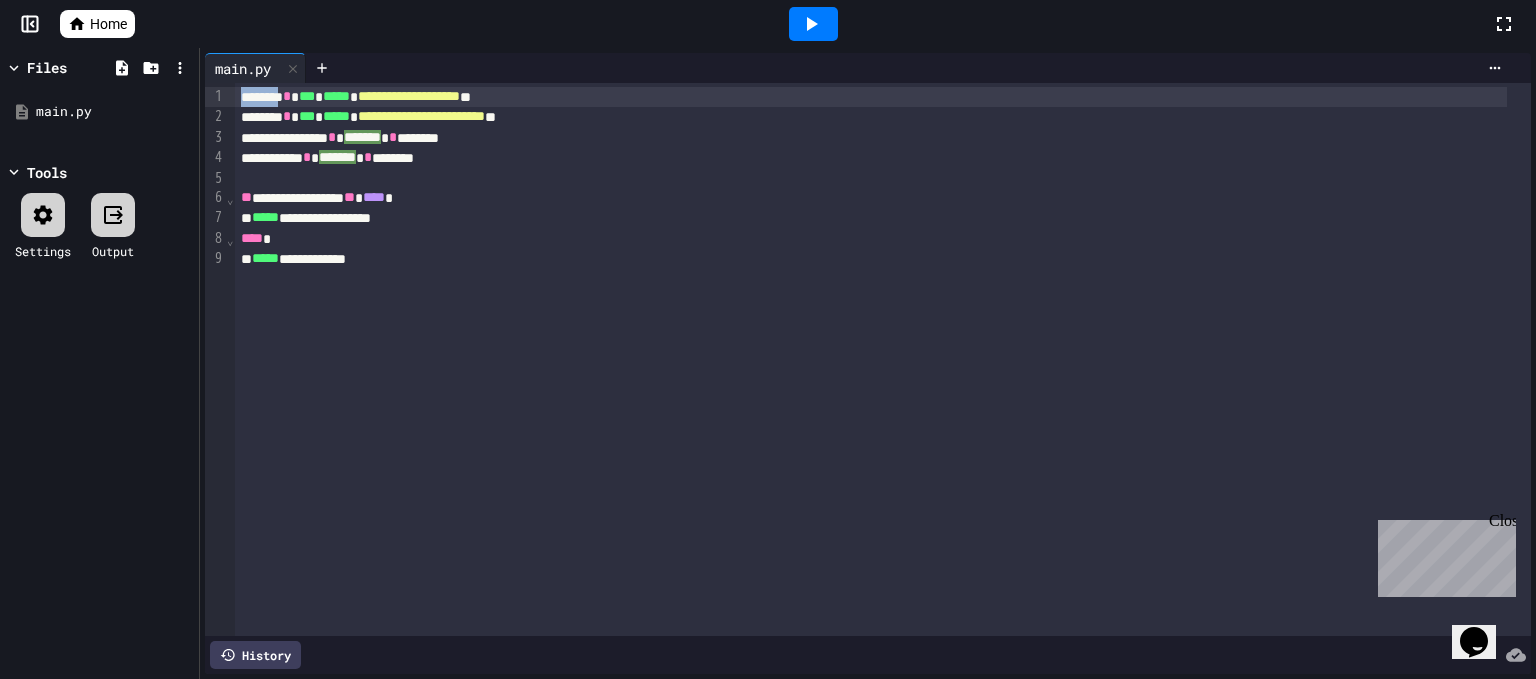 drag, startPoint x: 303, startPoint y: 96, endPoint x: 232, endPoint y: 93, distance: 71.063354 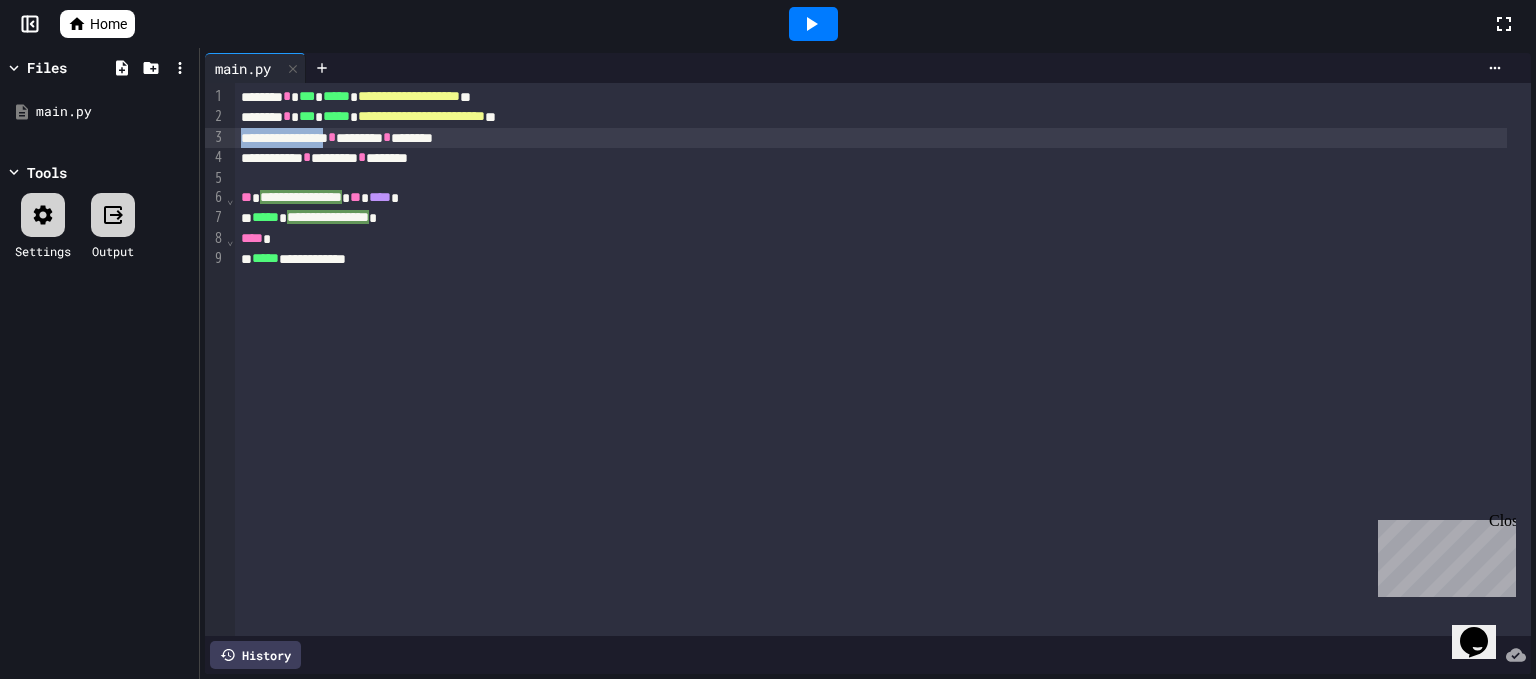 drag, startPoint x: 379, startPoint y: 137, endPoint x: 245, endPoint y: 145, distance: 134.23859 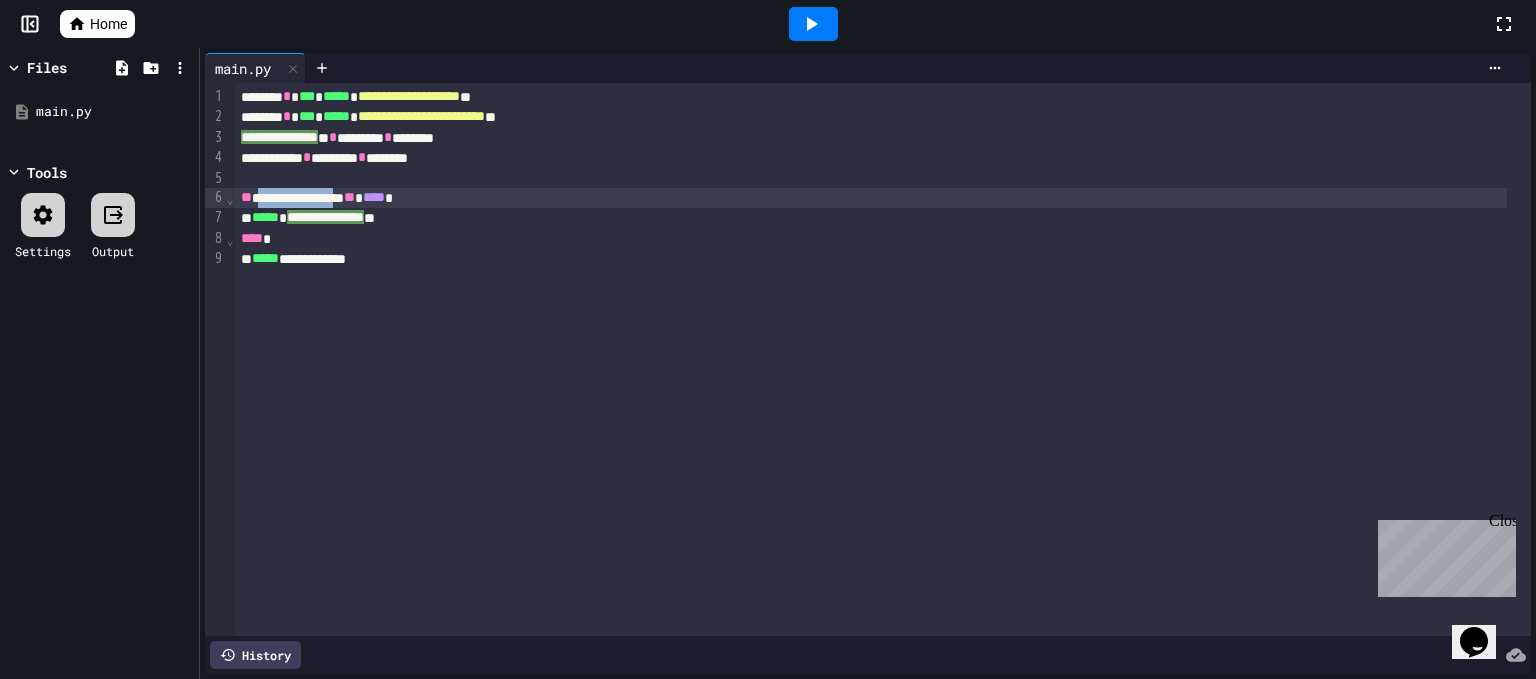 drag, startPoint x: 297, startPoint y: 197, endPoint x: 397, endPoint y: 197, distance: 100 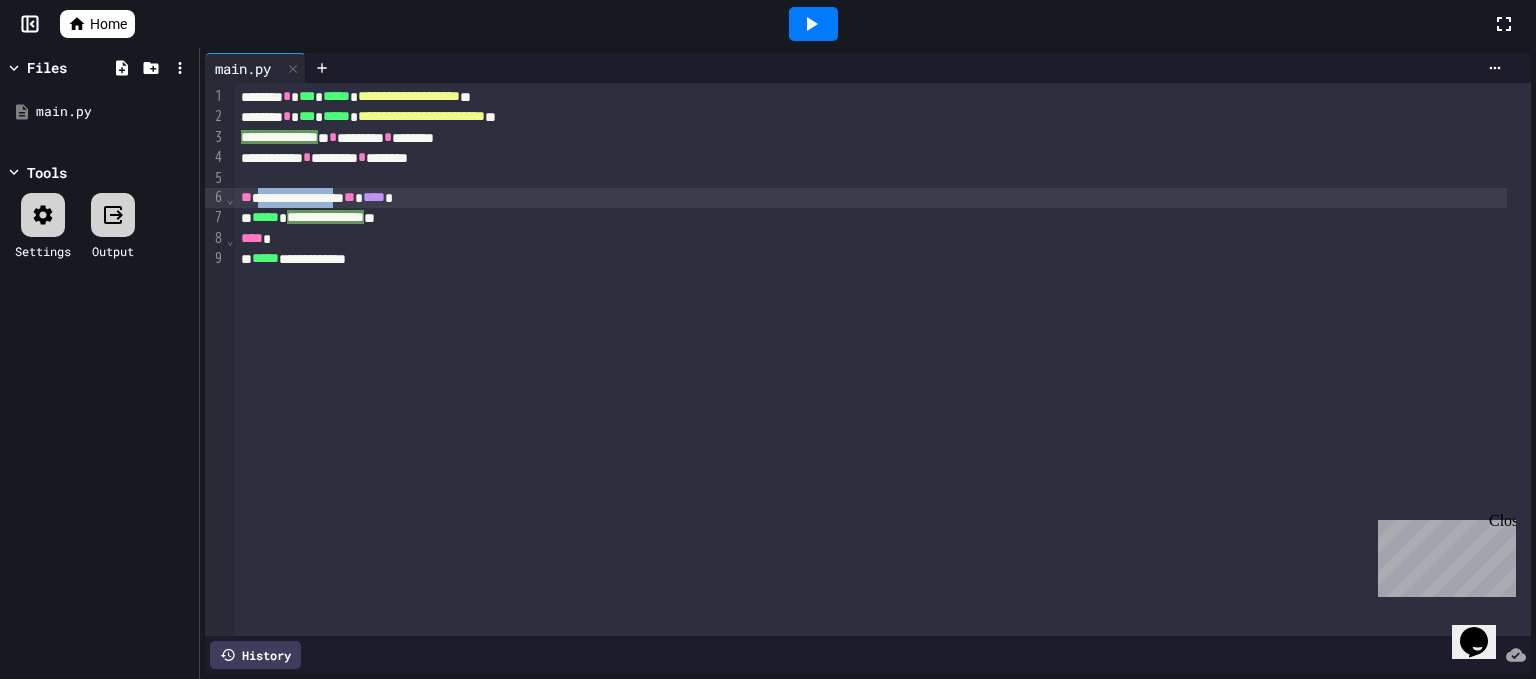 copy on "**********" 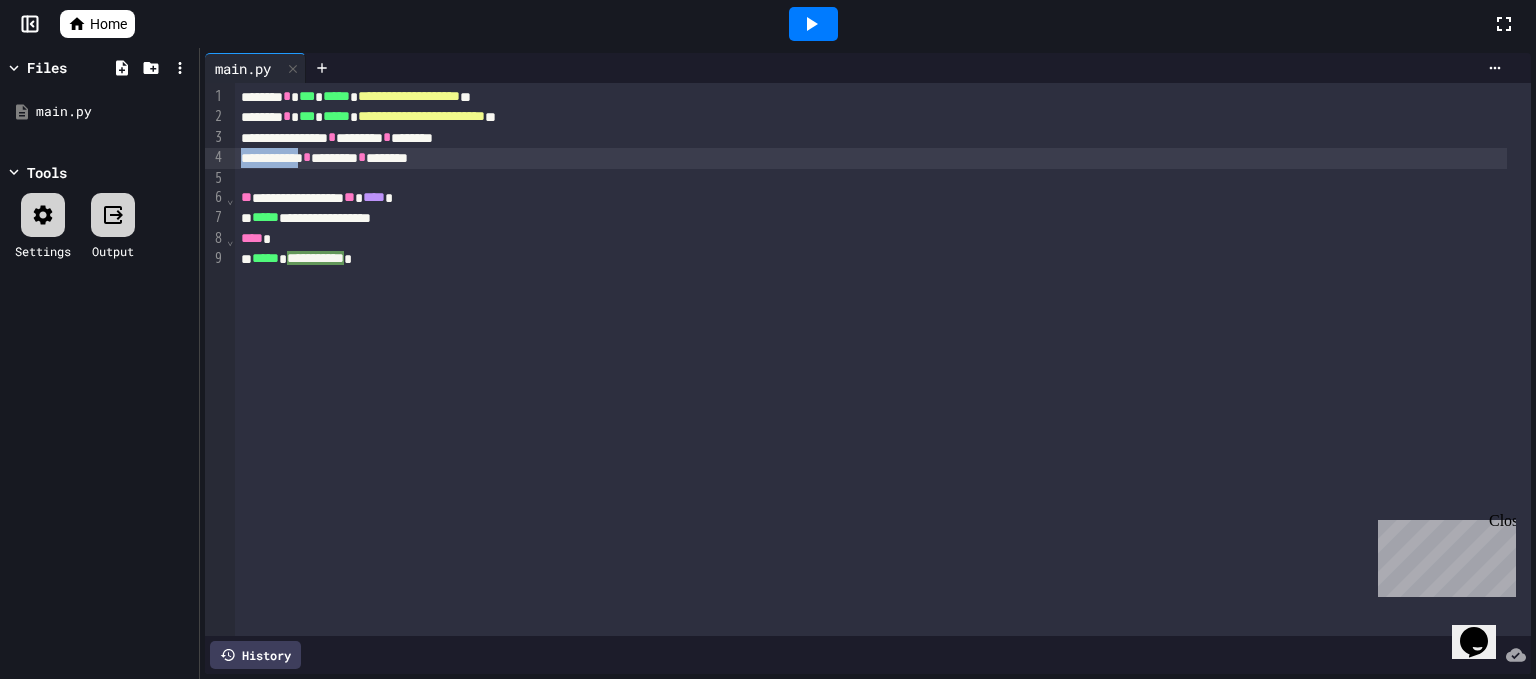 drag, startPoint x: 336, startPoint y: 158, endPoint x: 233, endPoint y: 159, distance: 103.00485 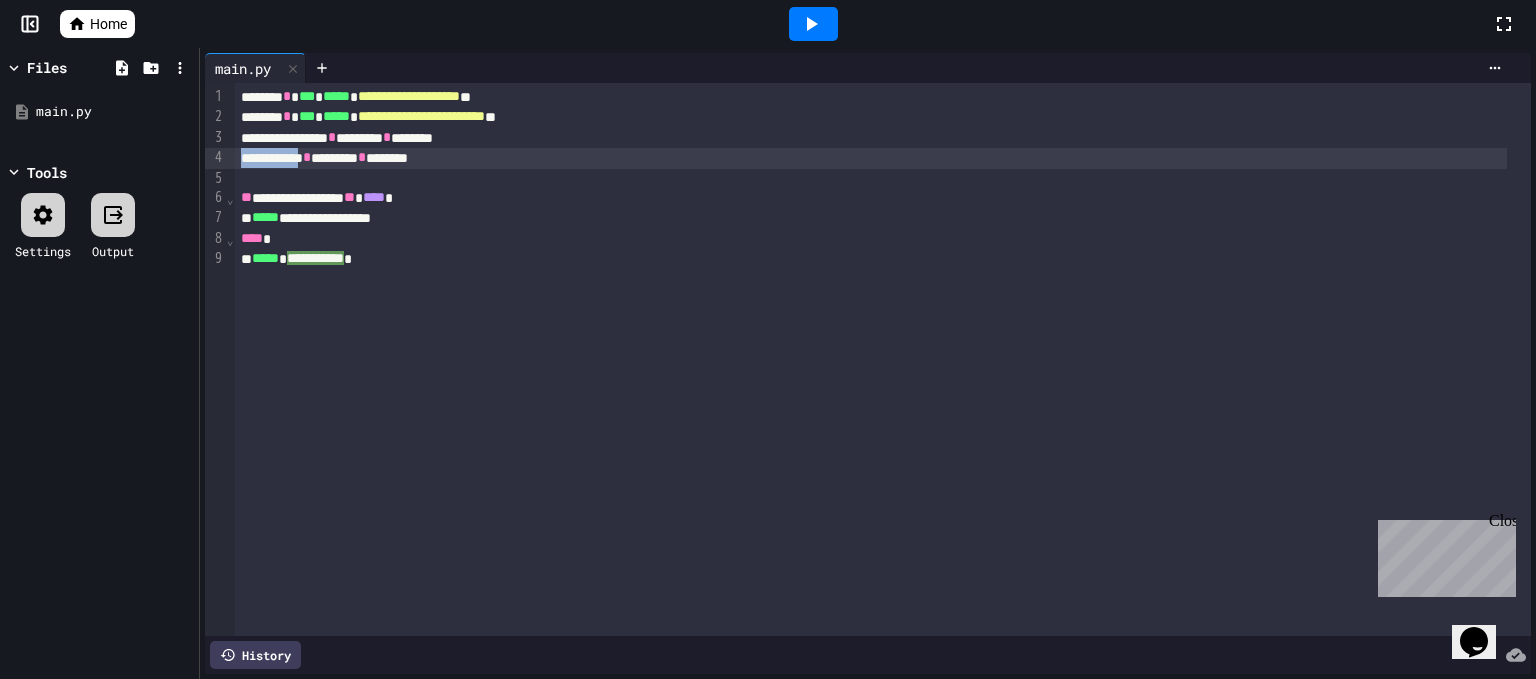 copy on "**********" 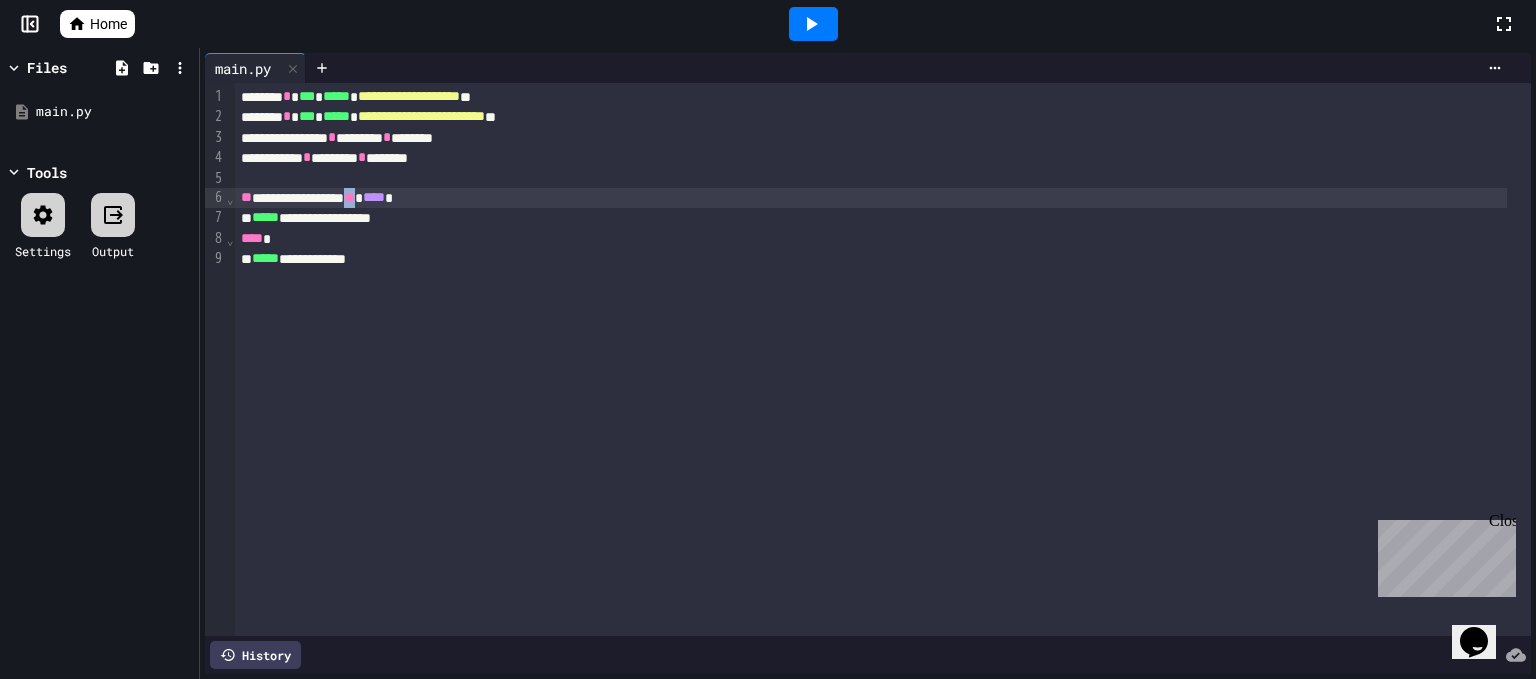 drag, startPoint x: 428, startPoint y: 194, endPoint x: 406, endPoint y: 196, distance: 22.090721 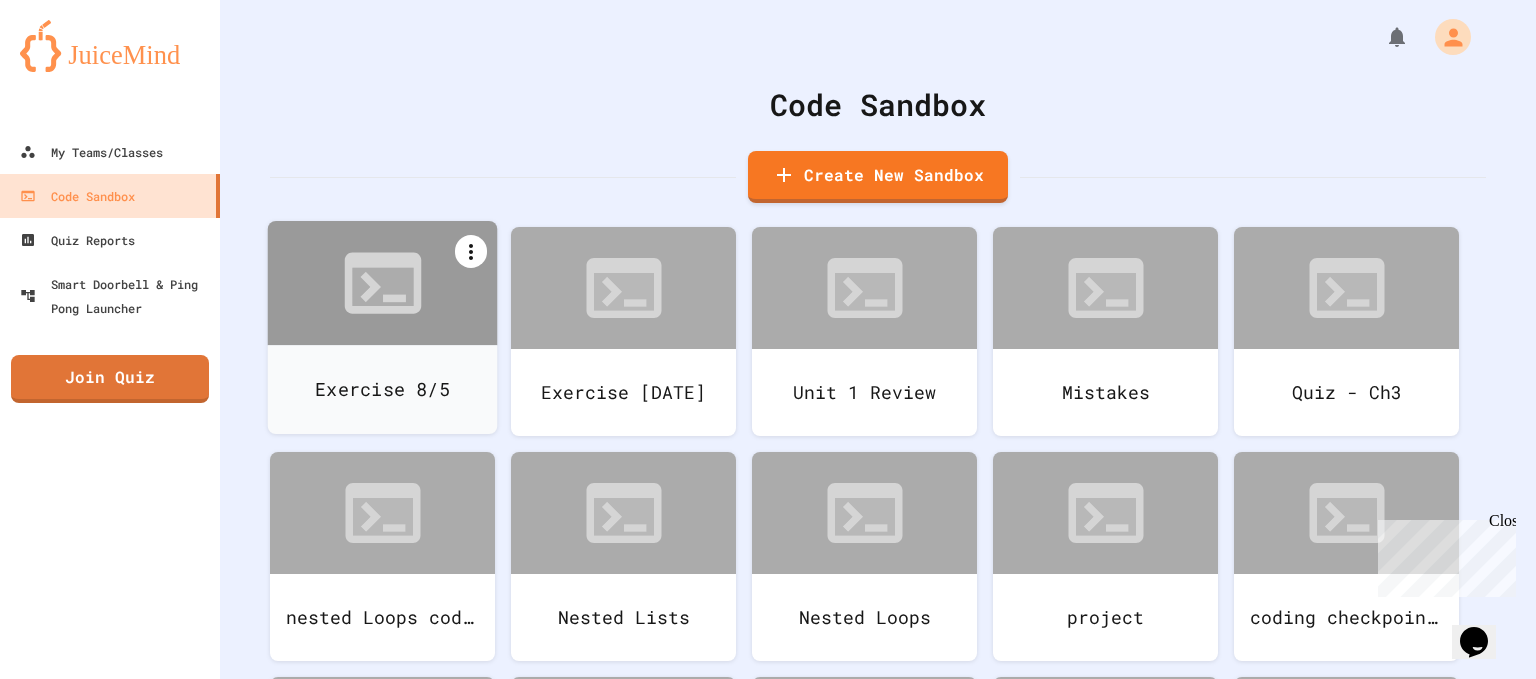 click 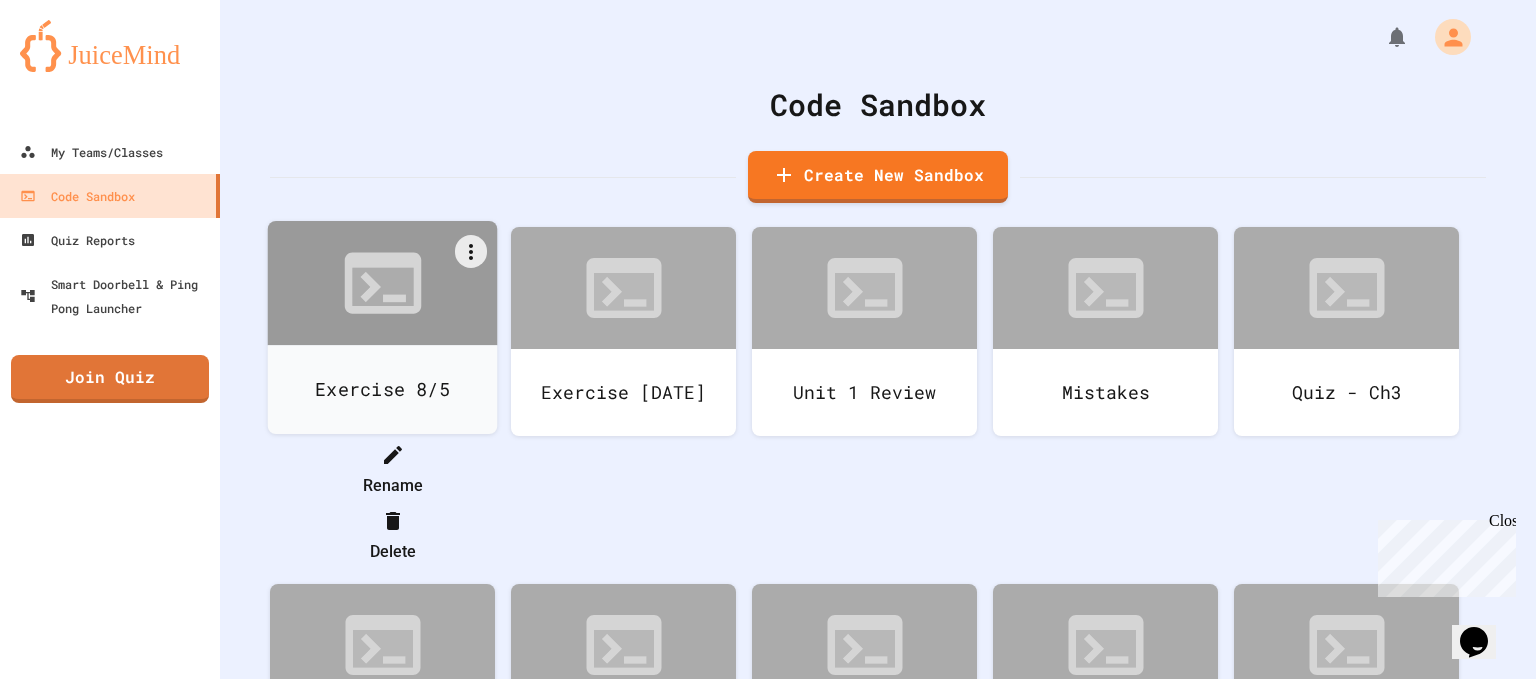 click 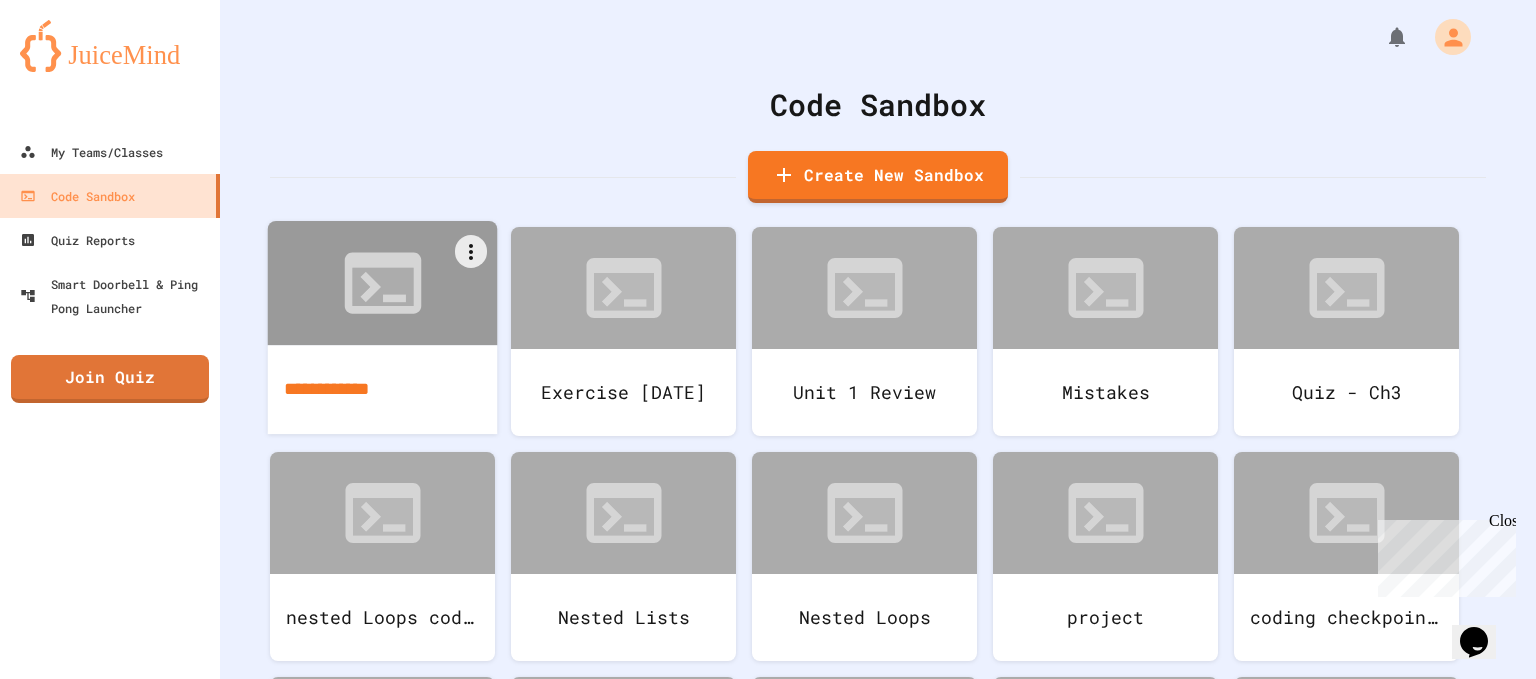type on "**********" 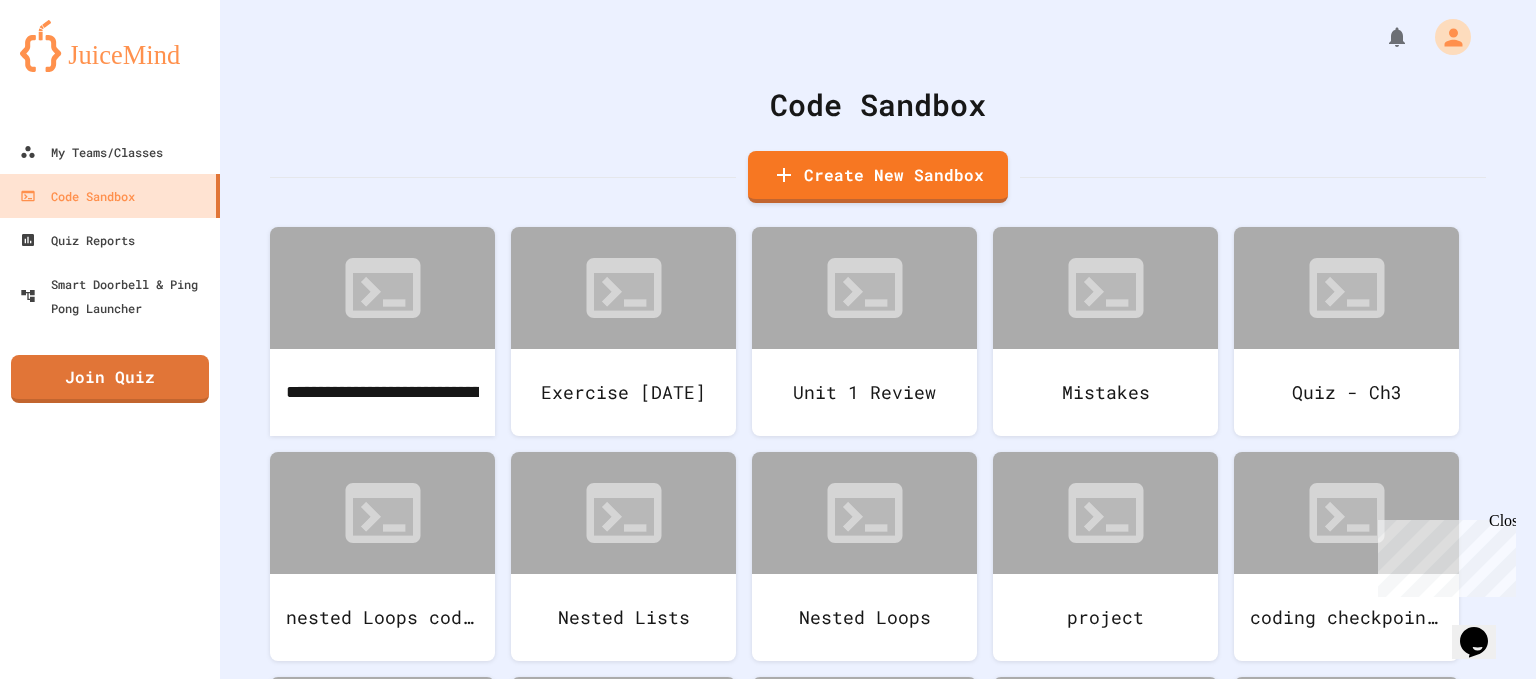 click on "Code Sandbox" at bounding box center (878, 104) 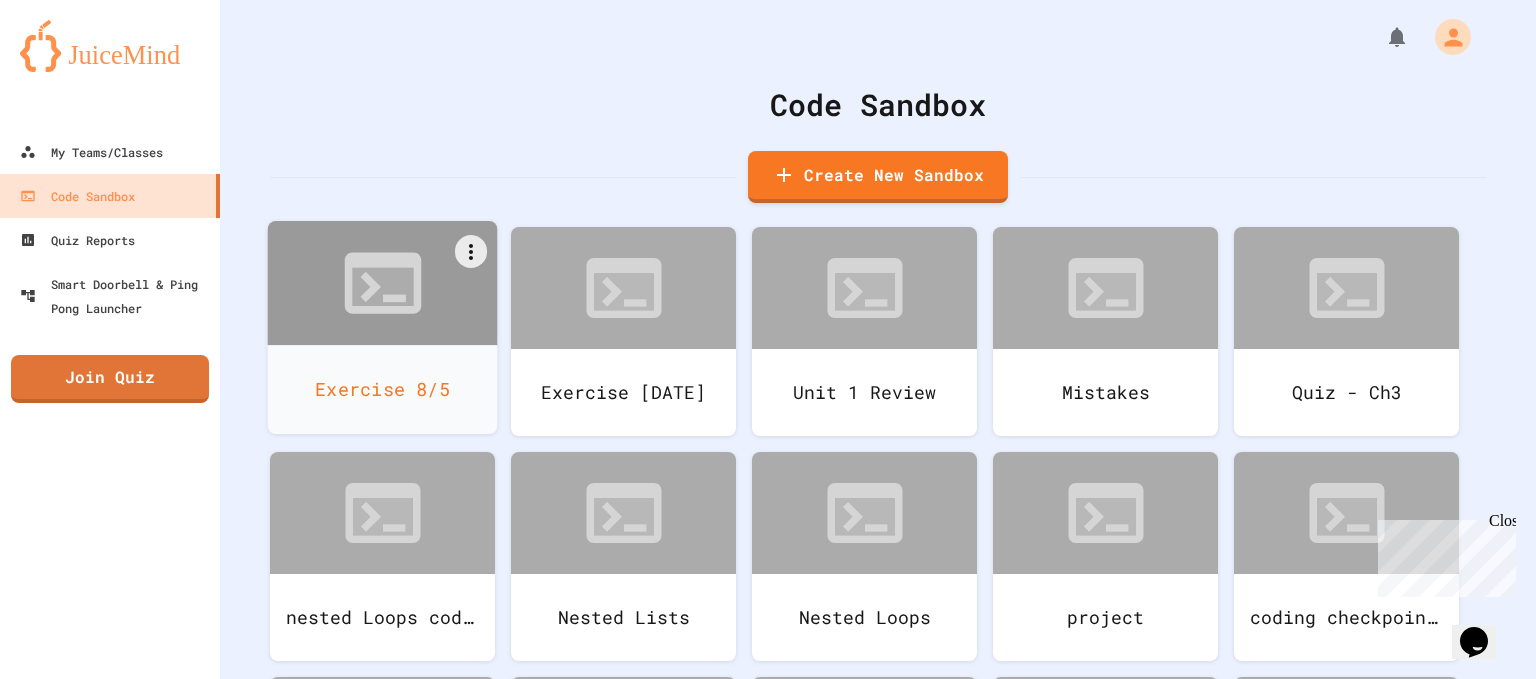 click on "Exercise 8/5" at bounding box center [383, 389] 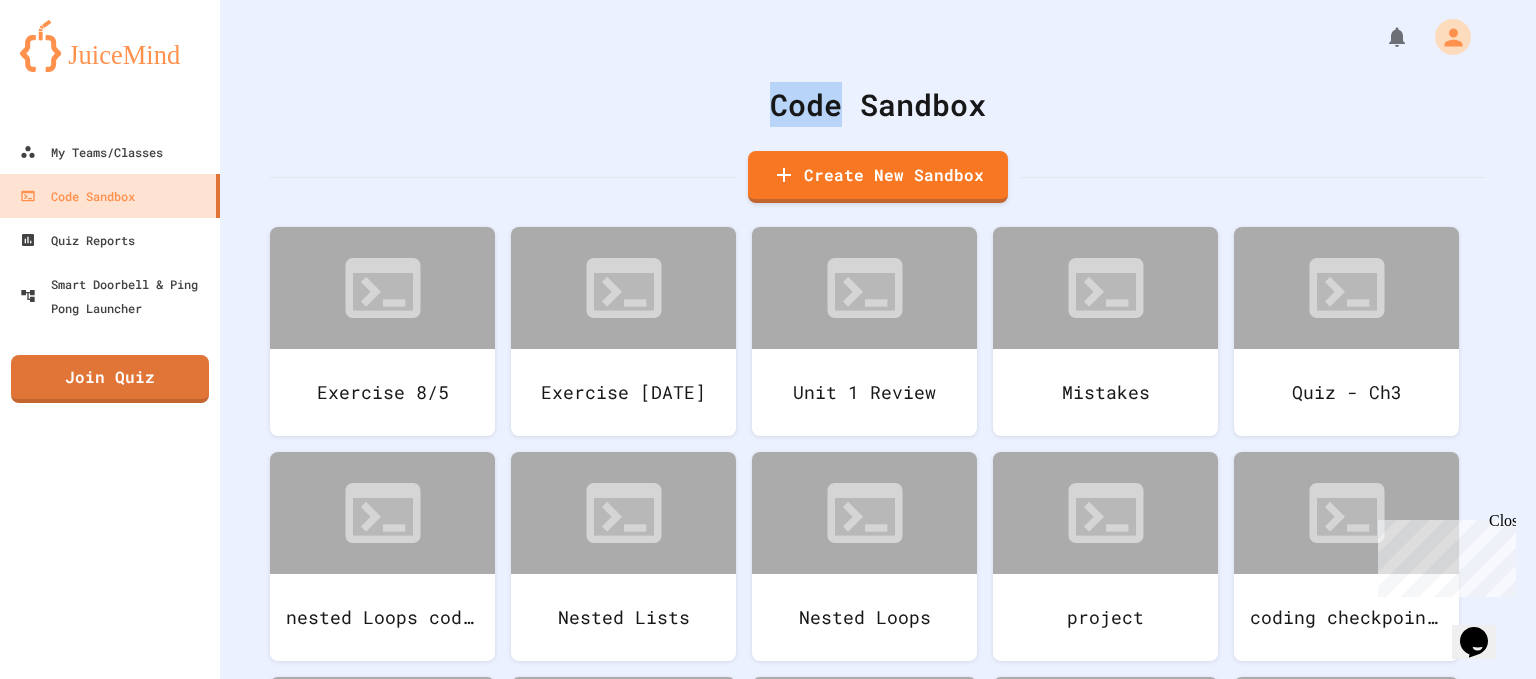 click on "Code Sandbox" at bounding box center [878, 104] 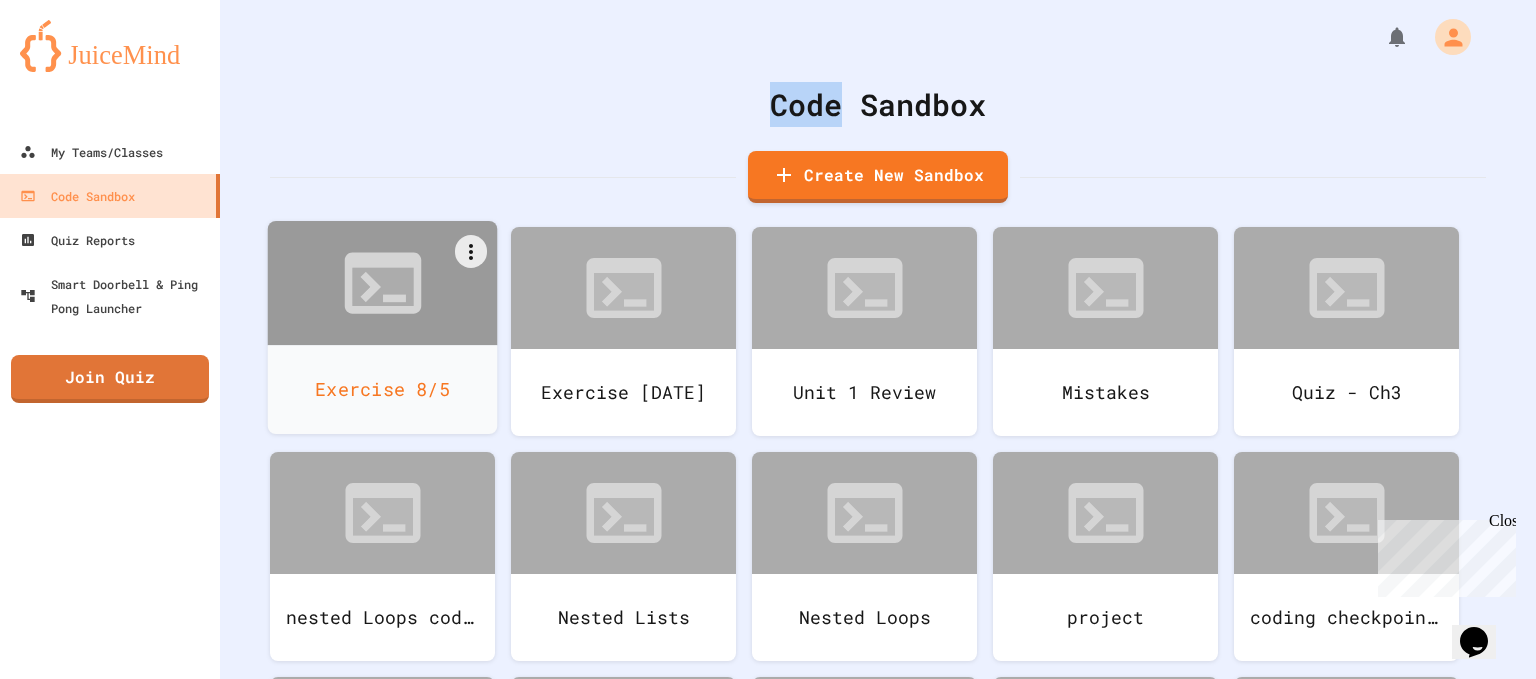 click on "Exercise 8/5" at bounding box center [383, 389] 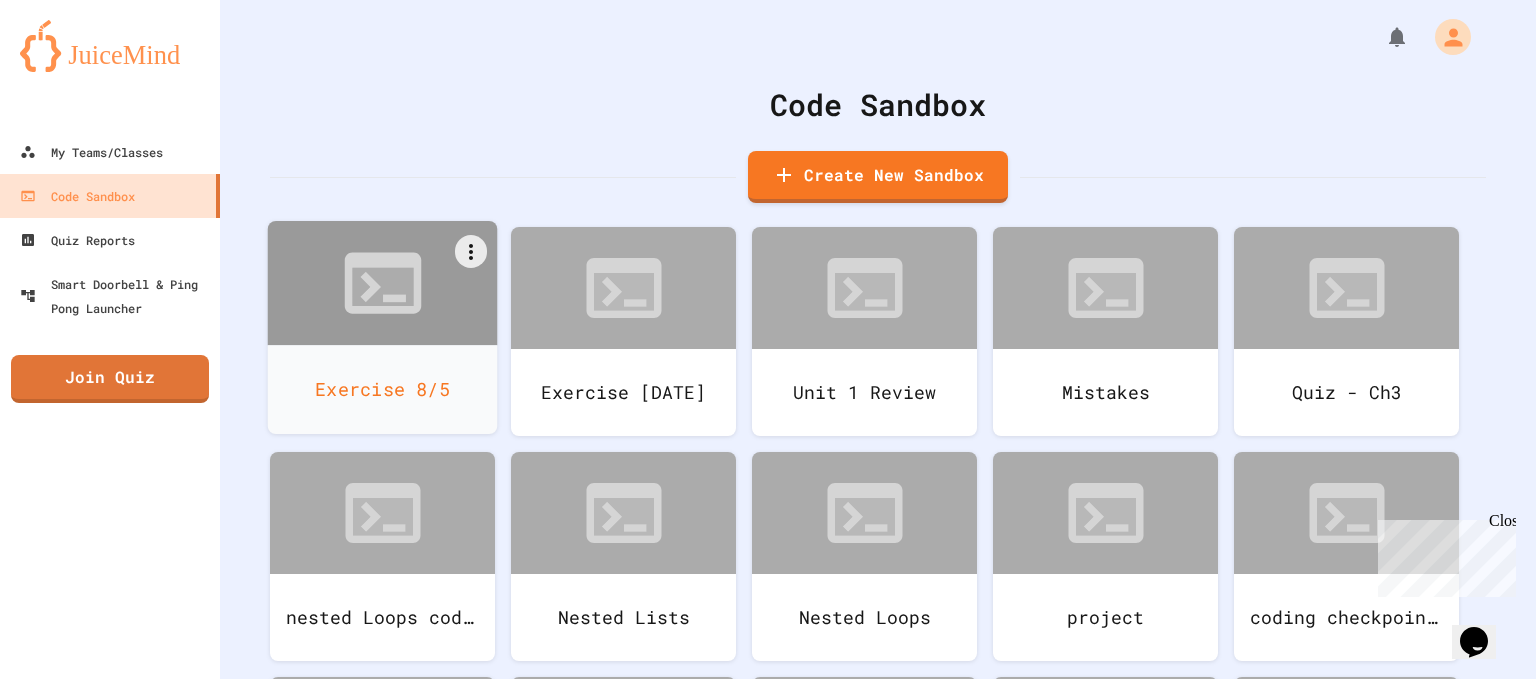 click on "Exercise 8/5" at bounding box center [383, 389] 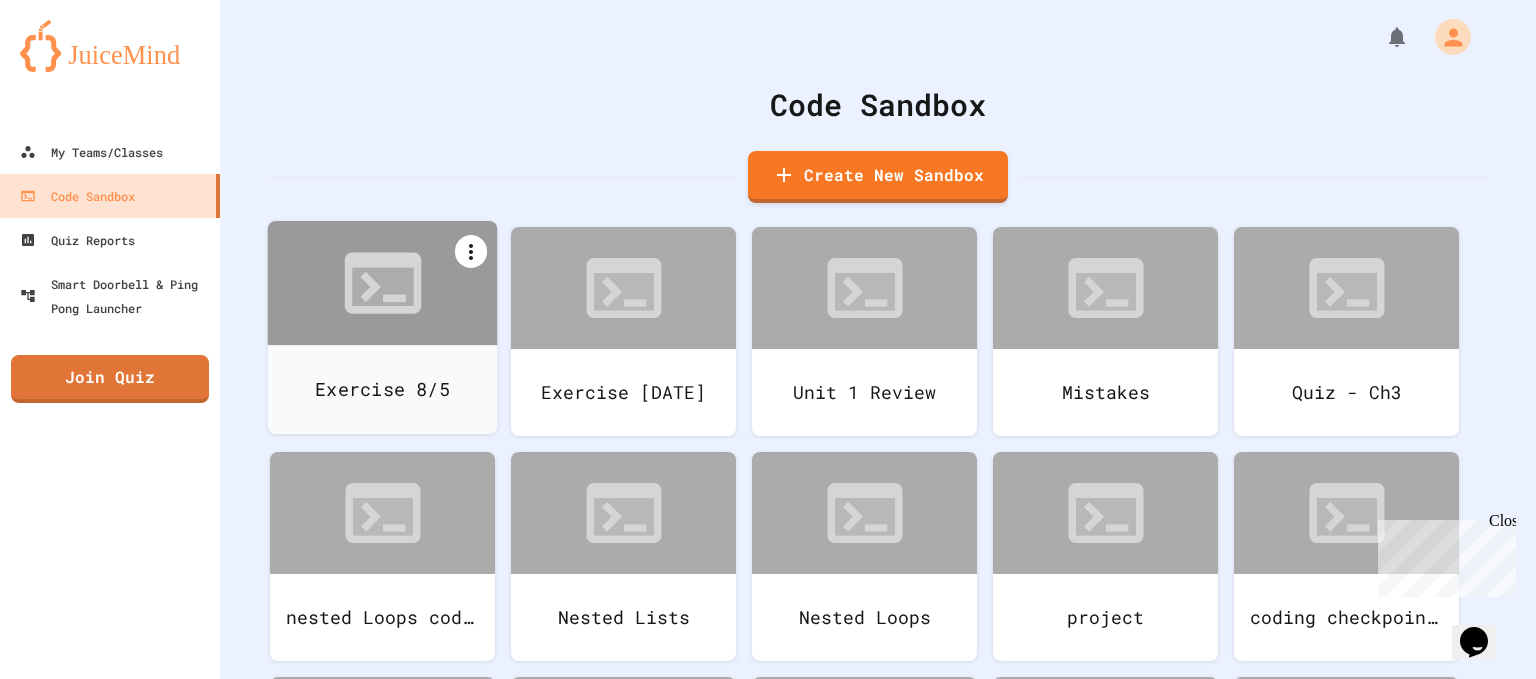 click 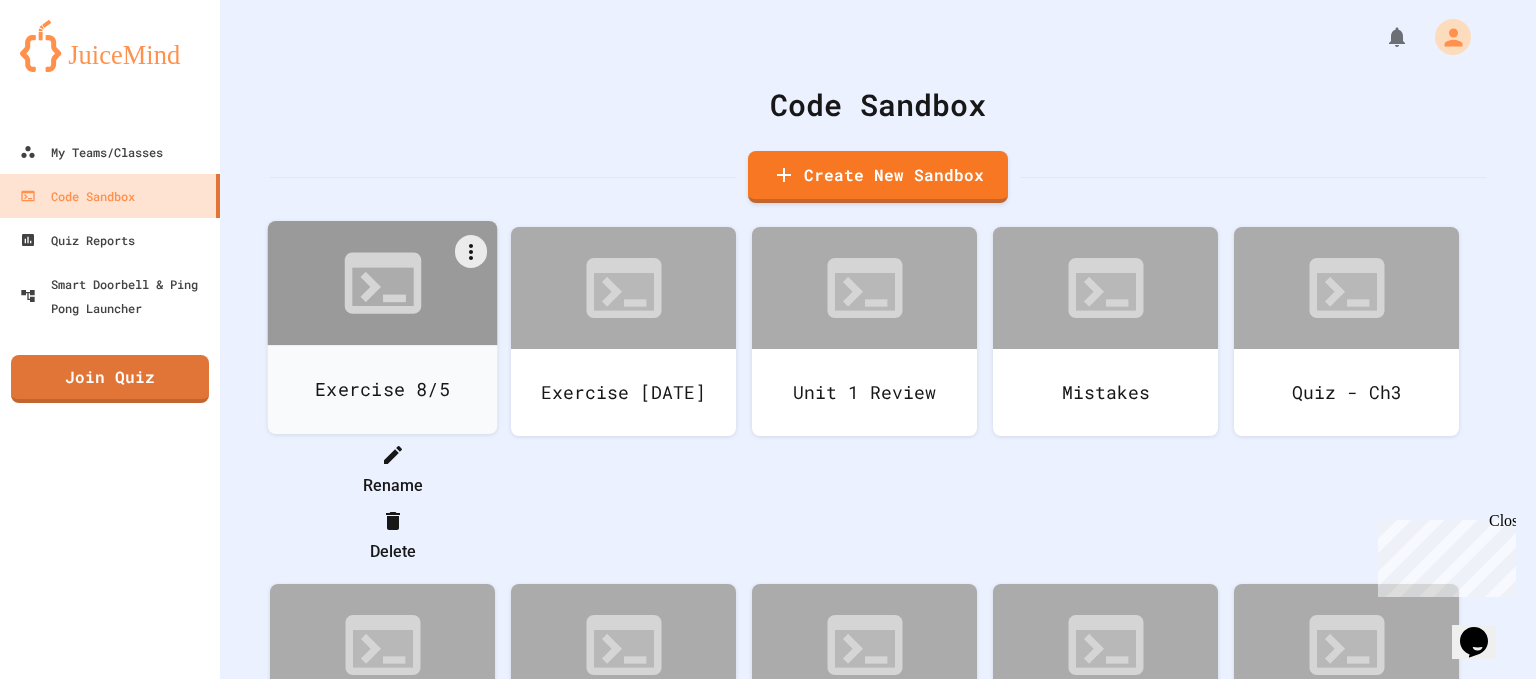 click at bounding box center (392, 454) 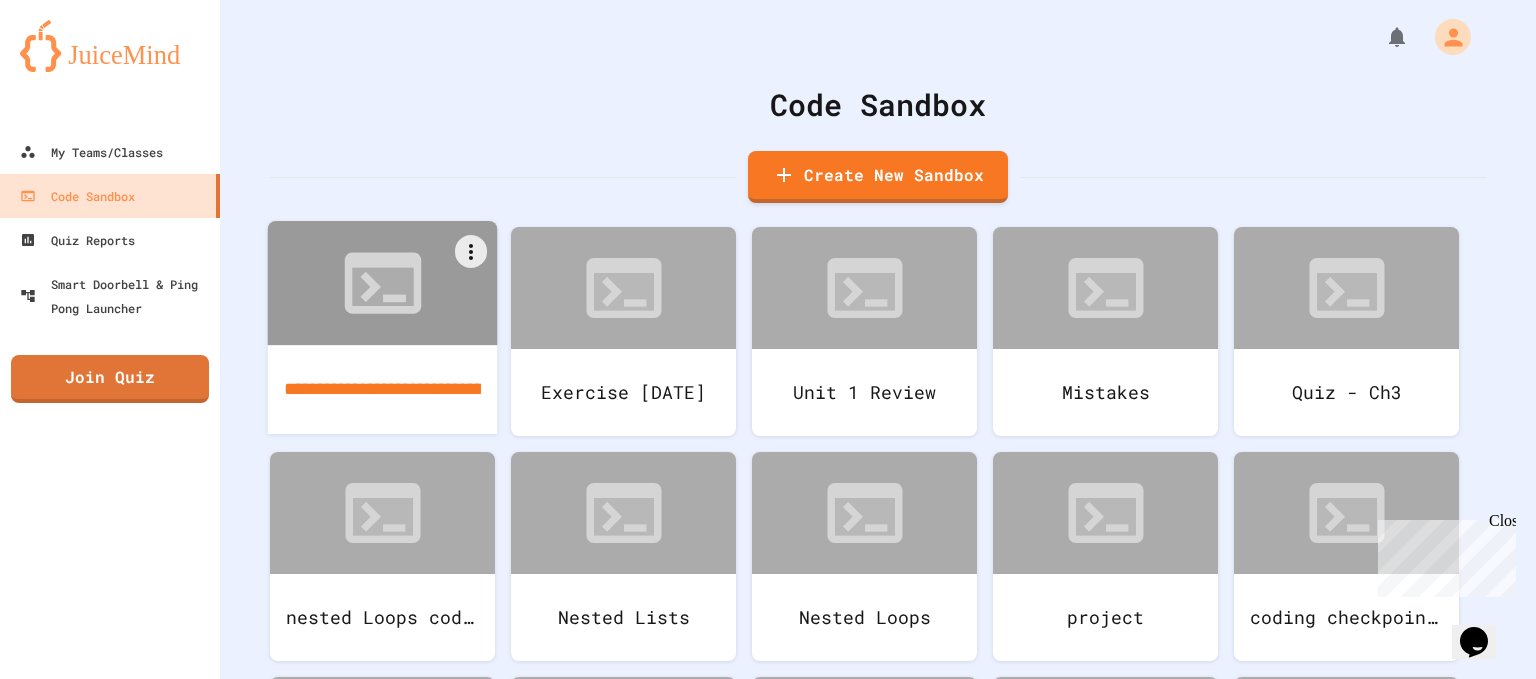 type on "**********" 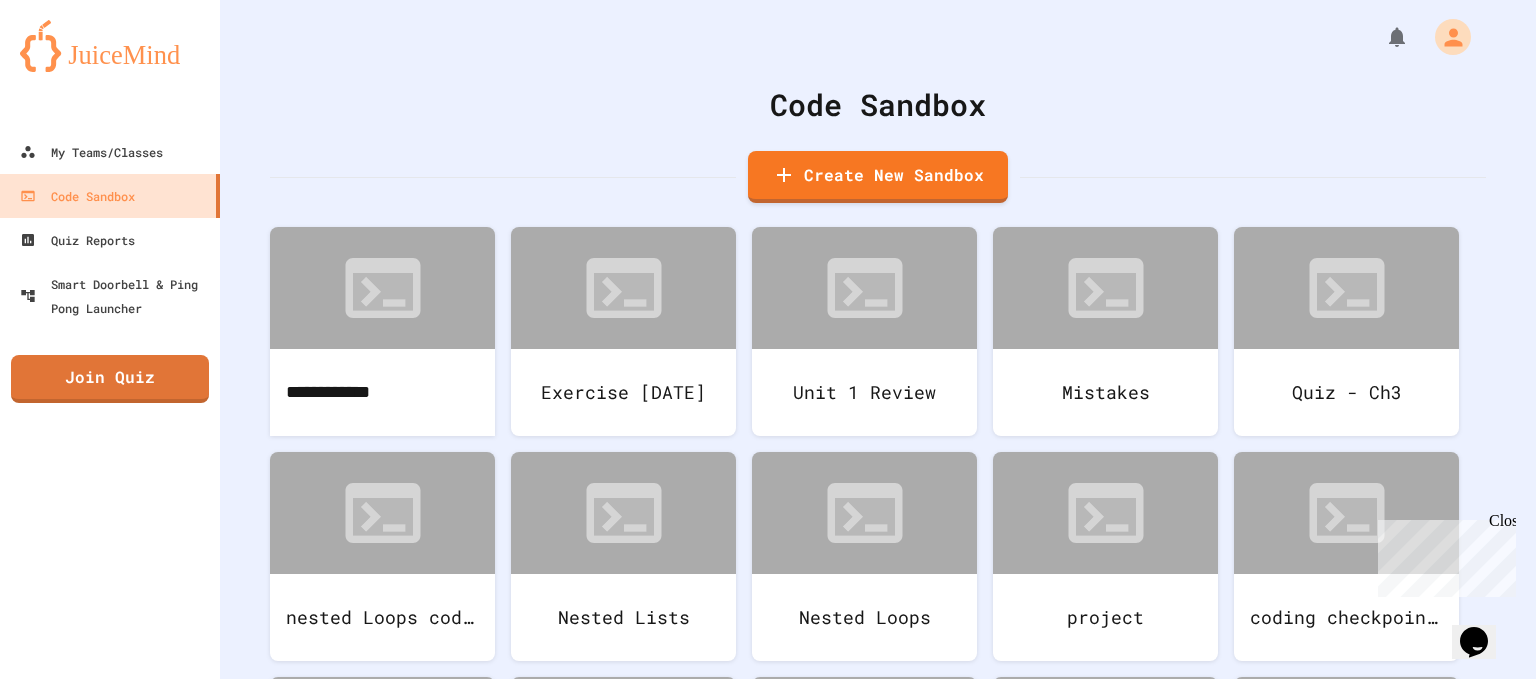 click on "Code Sandbox" at bounding box center (878, 104) 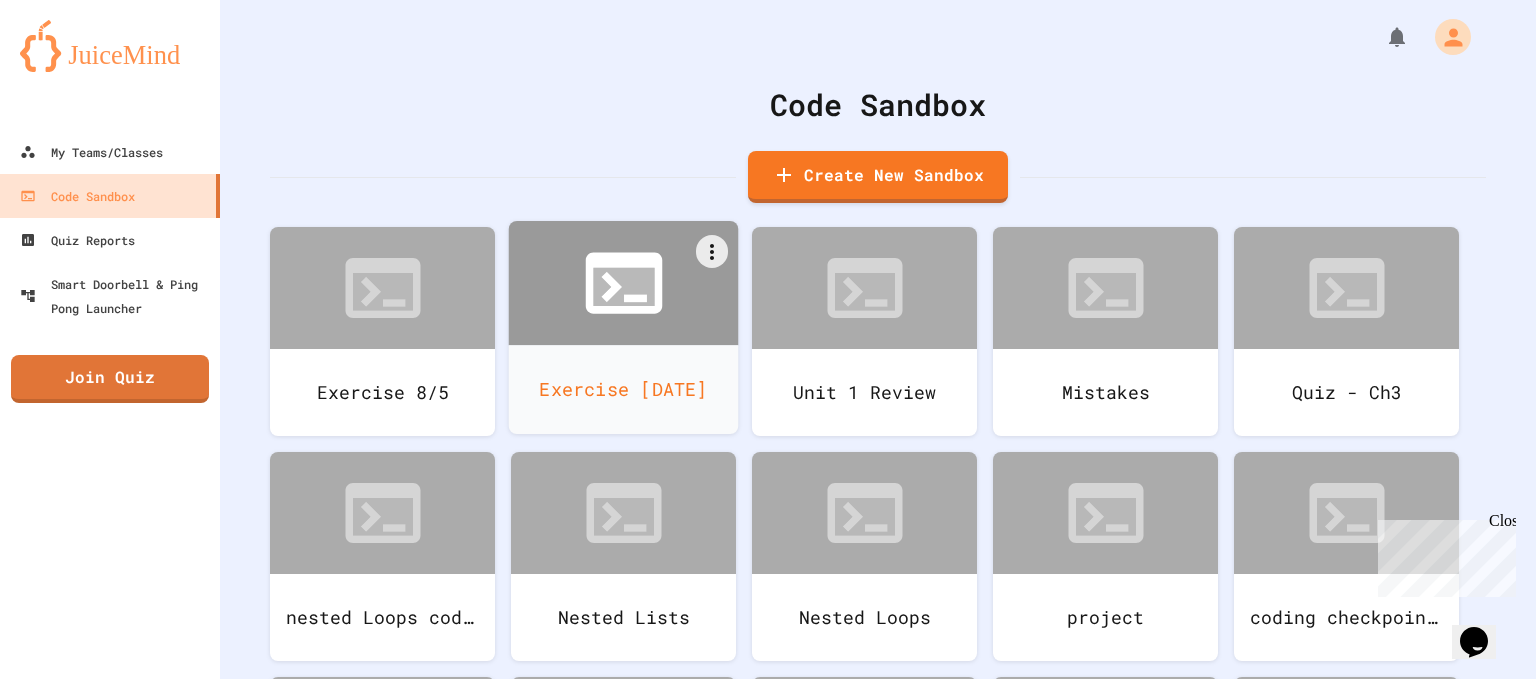 click 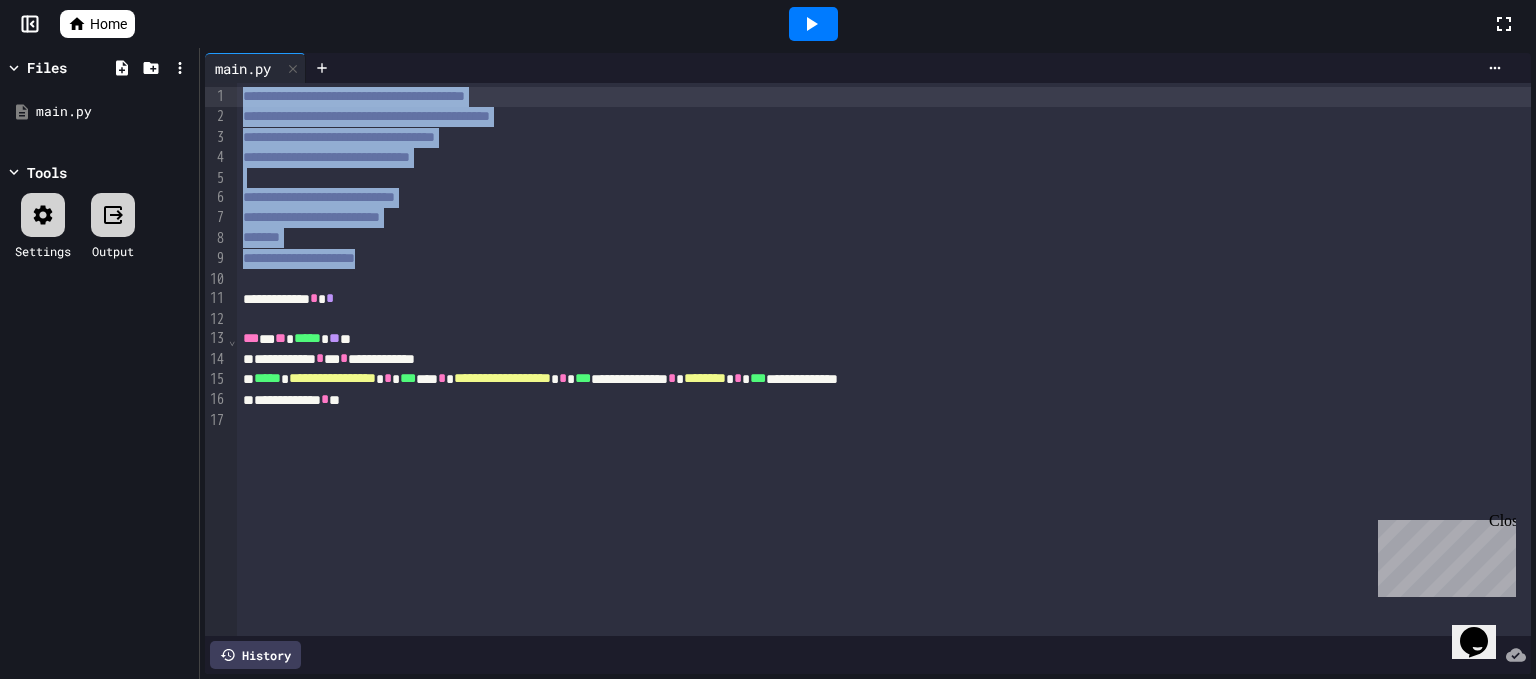 drag, startPoint x: 472, startPoint y: 266, endPoint x: 223, endPoint y: 96, distance: 301.49792 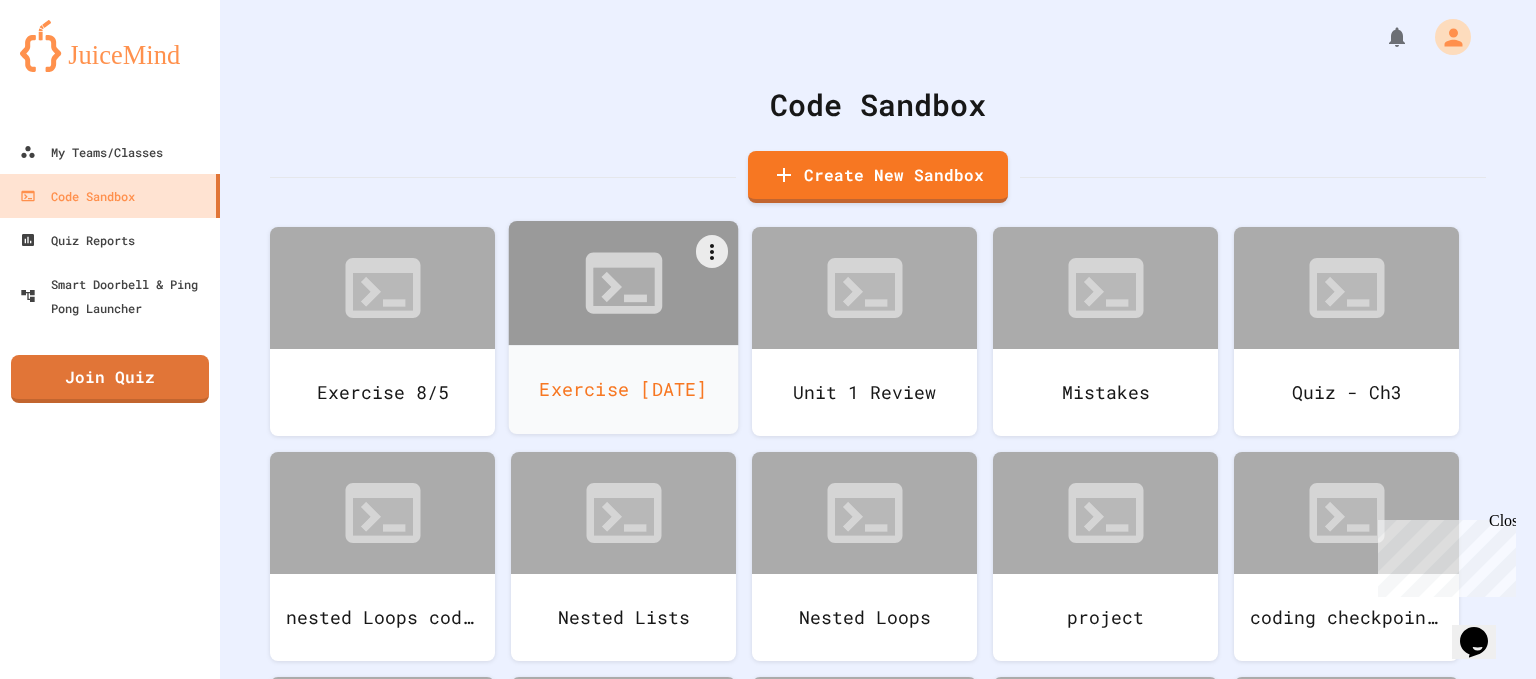 click on "Exercise [DATE]" at bounding box center [624, 389] 